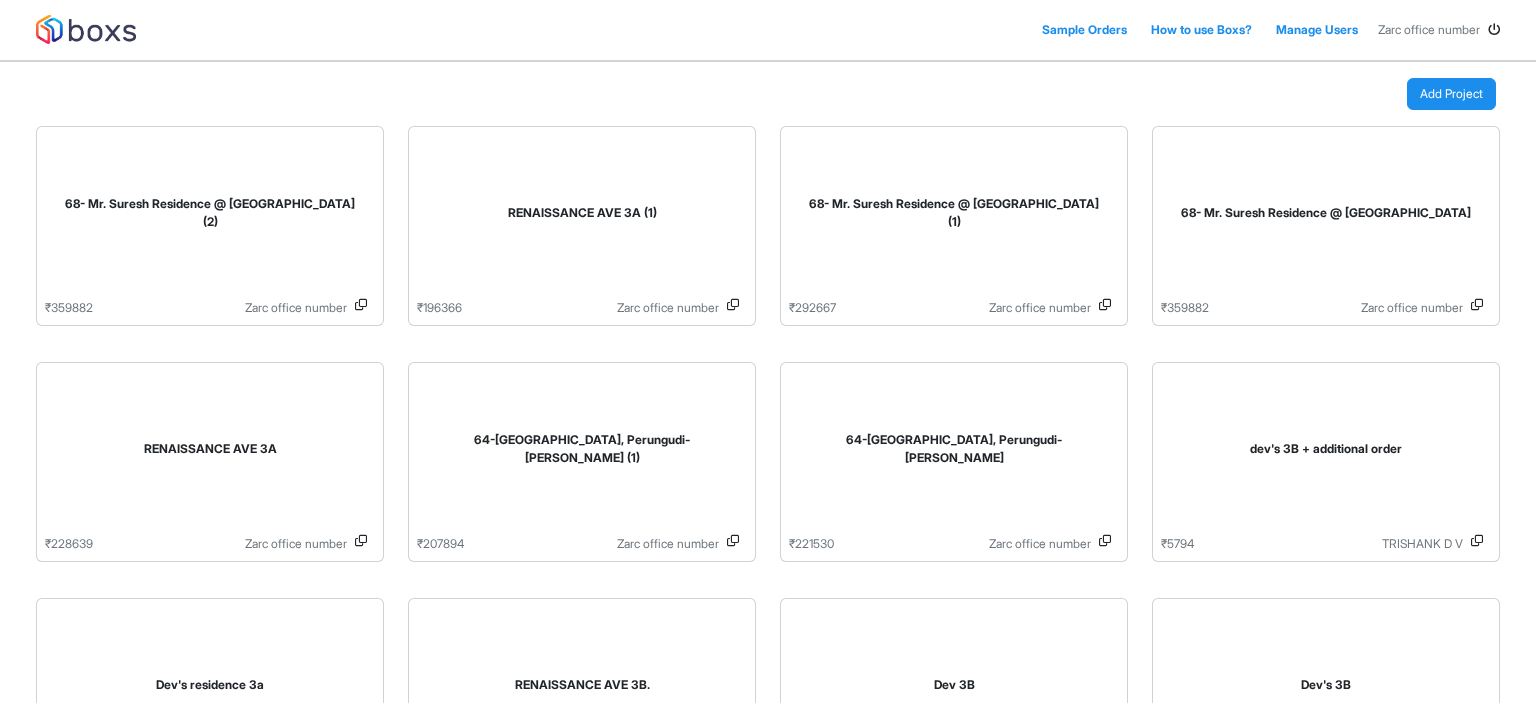 scroll, scrollTop: 0, scrollLeft: 0, axis: both 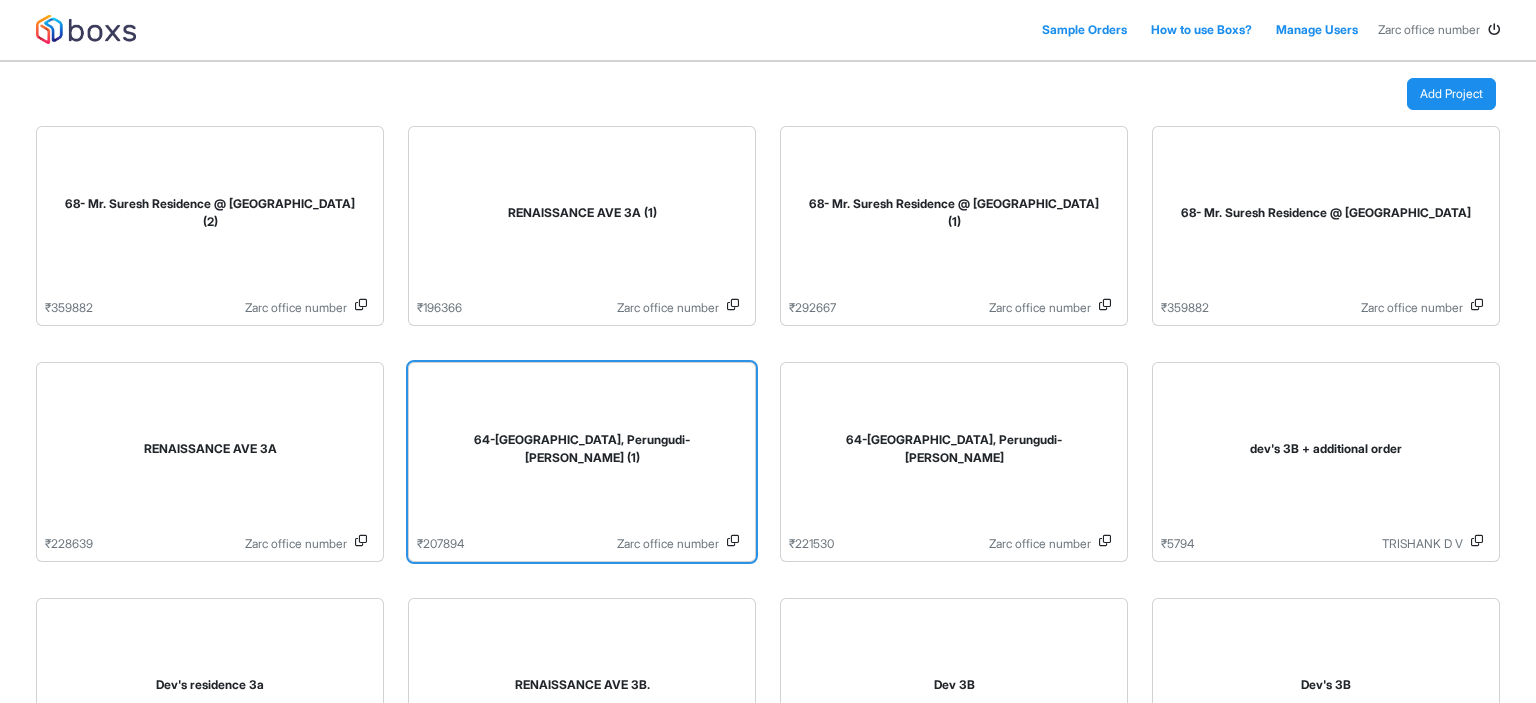 click on "64-[GEOGRAPHIC_DATA], Perungudi-[PERSON_NAME] (1)" at bounding box center (582, 453) 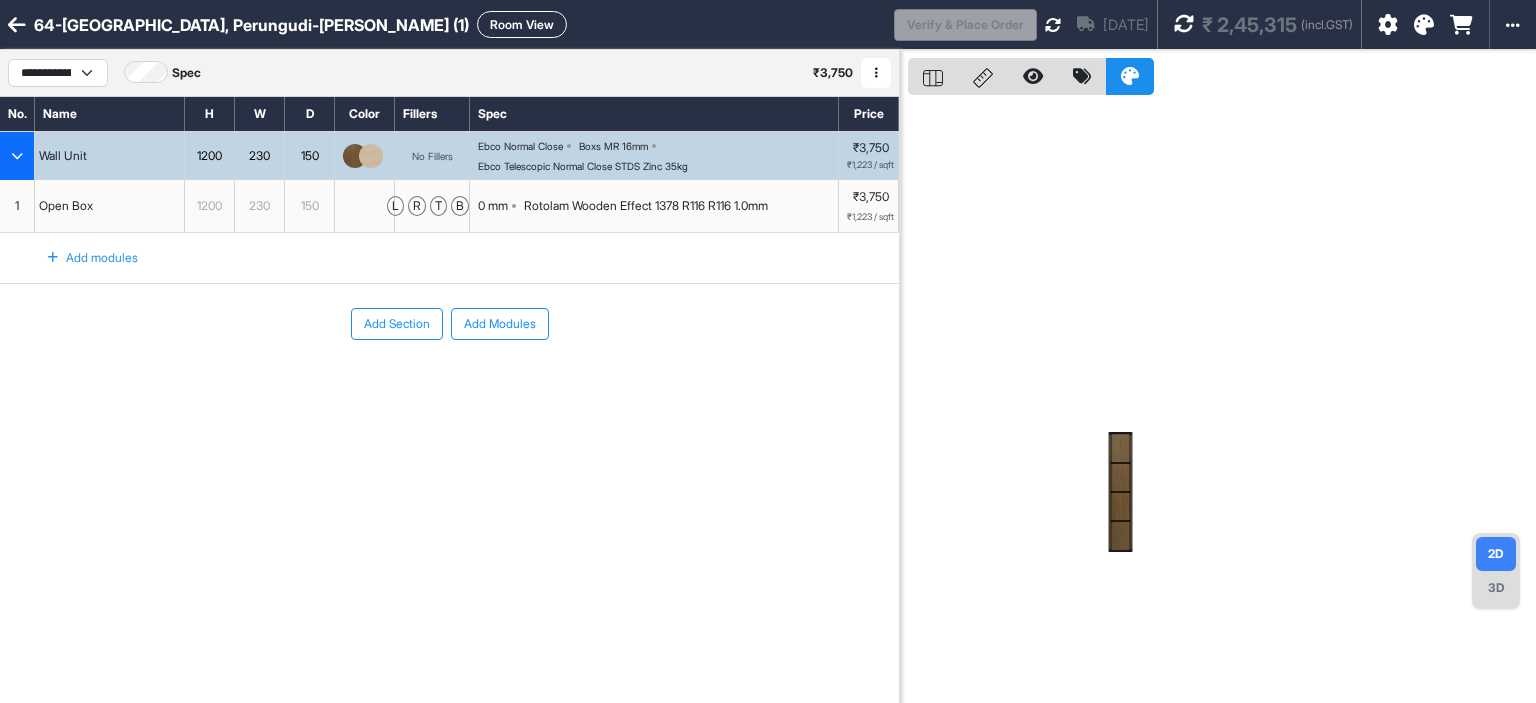 click on "Add Modules" at bounding box center [500, 324] 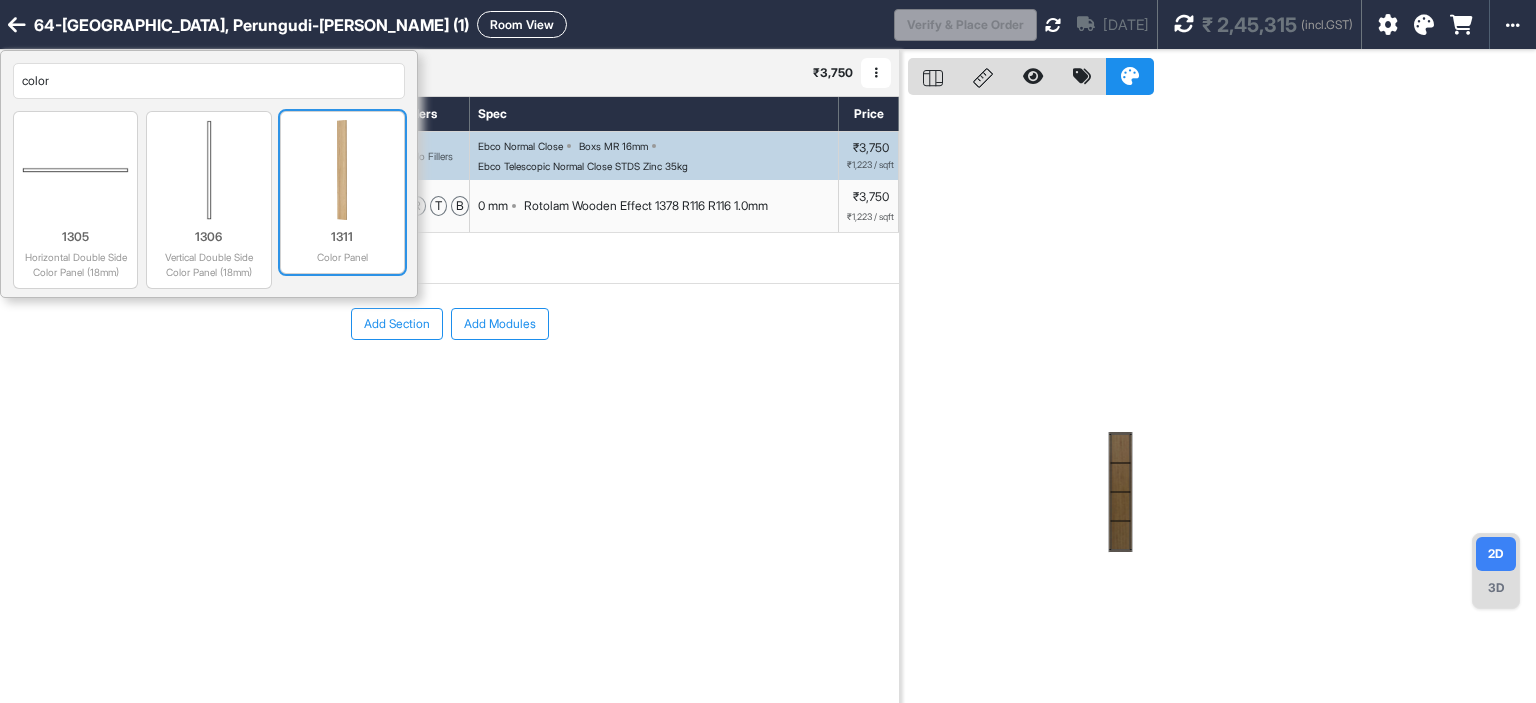 type on "color" 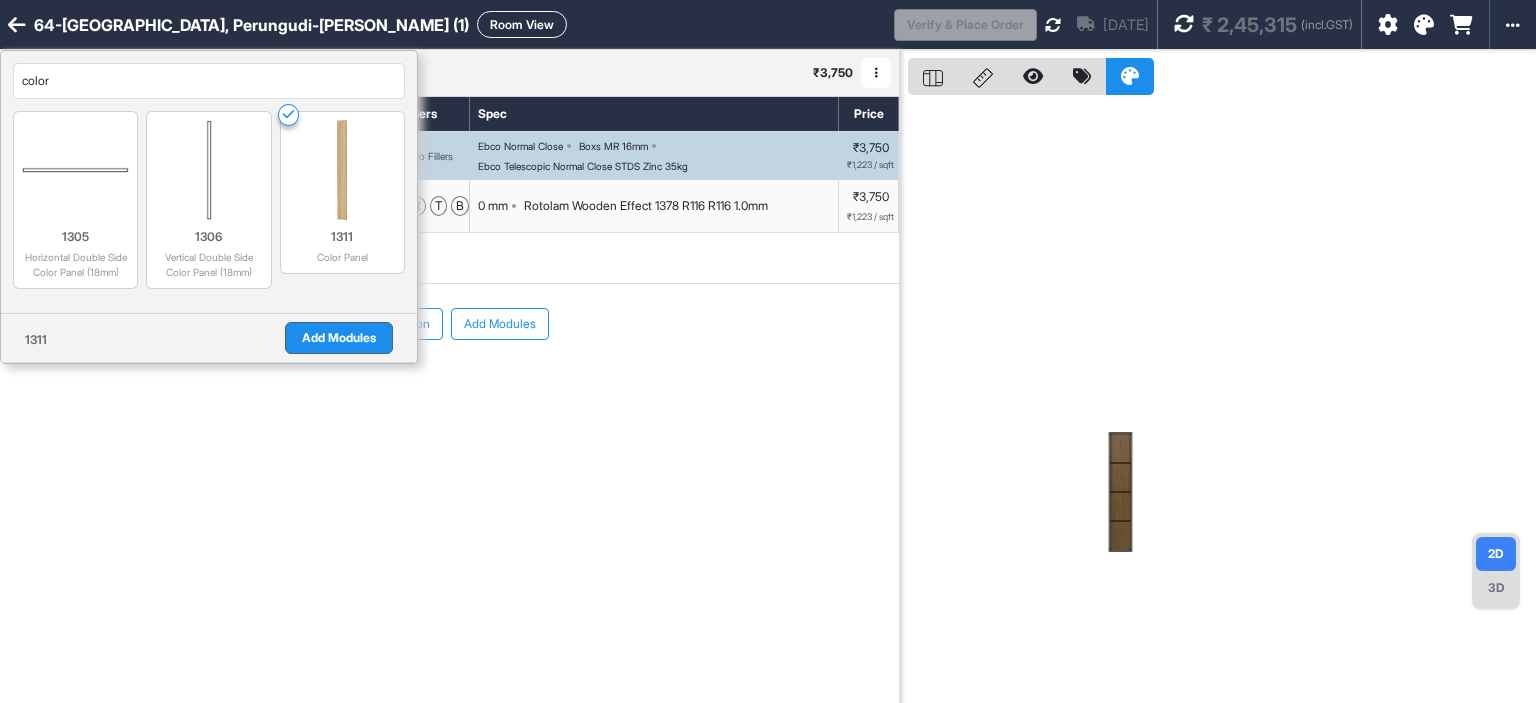 click on "Add Modules" at bounding box center [339, 338] 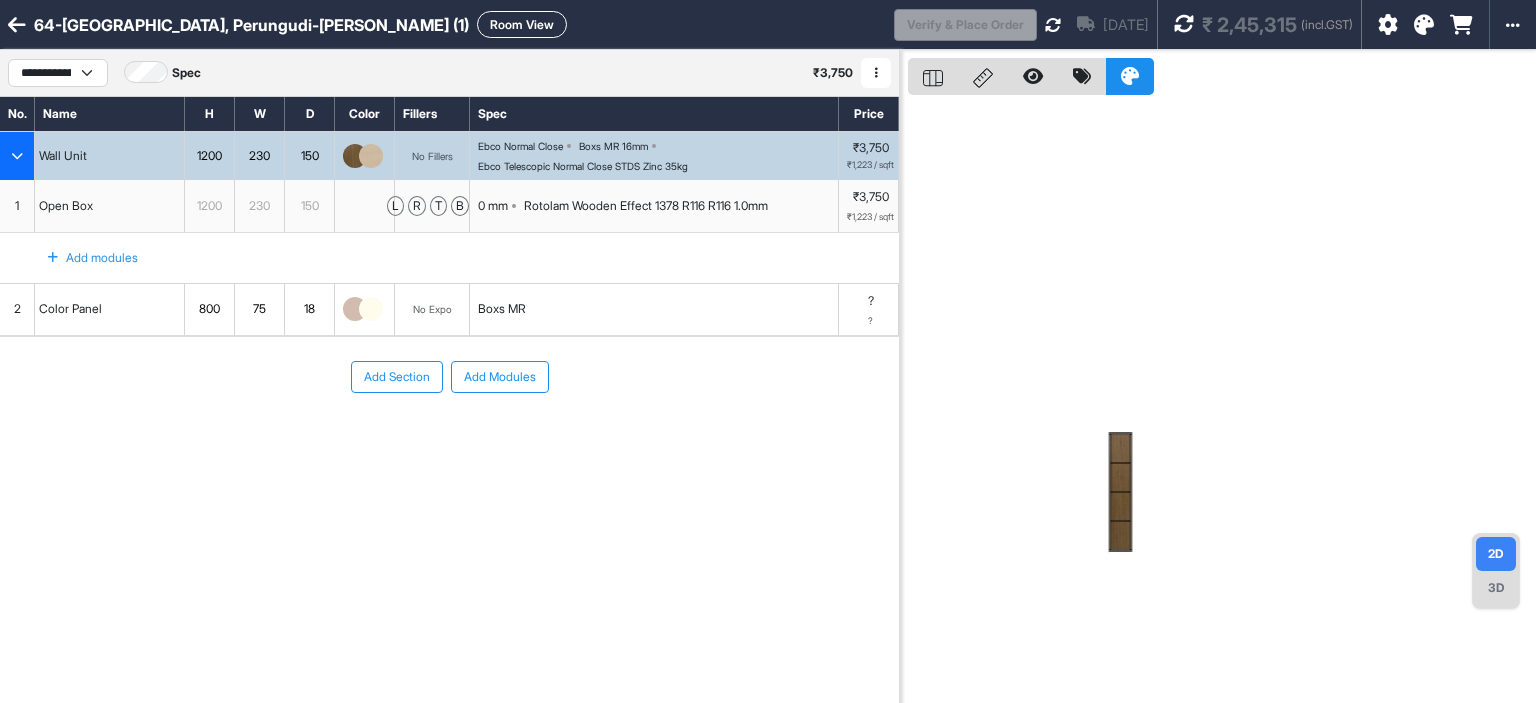 click at bounding box center [371, 309] 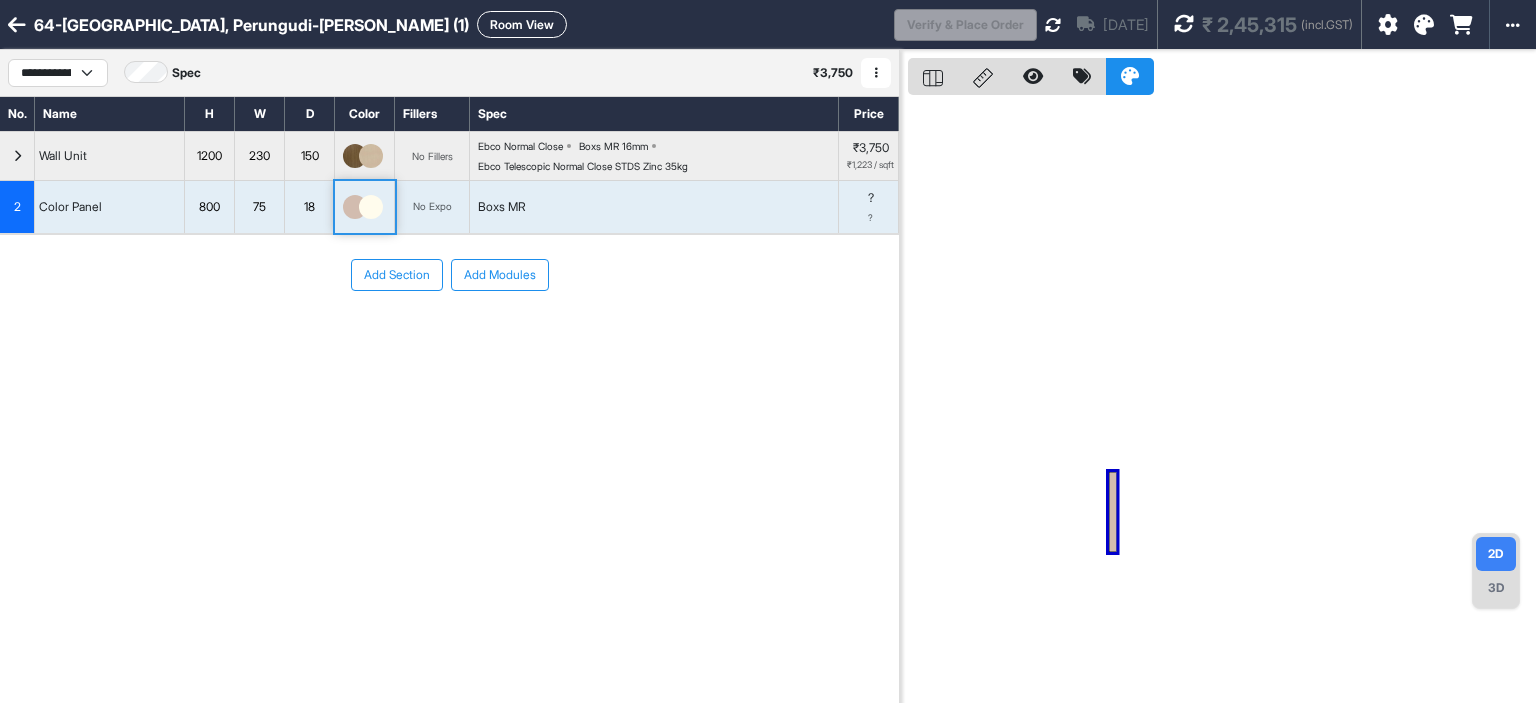 click at bounding box center (371, 207) 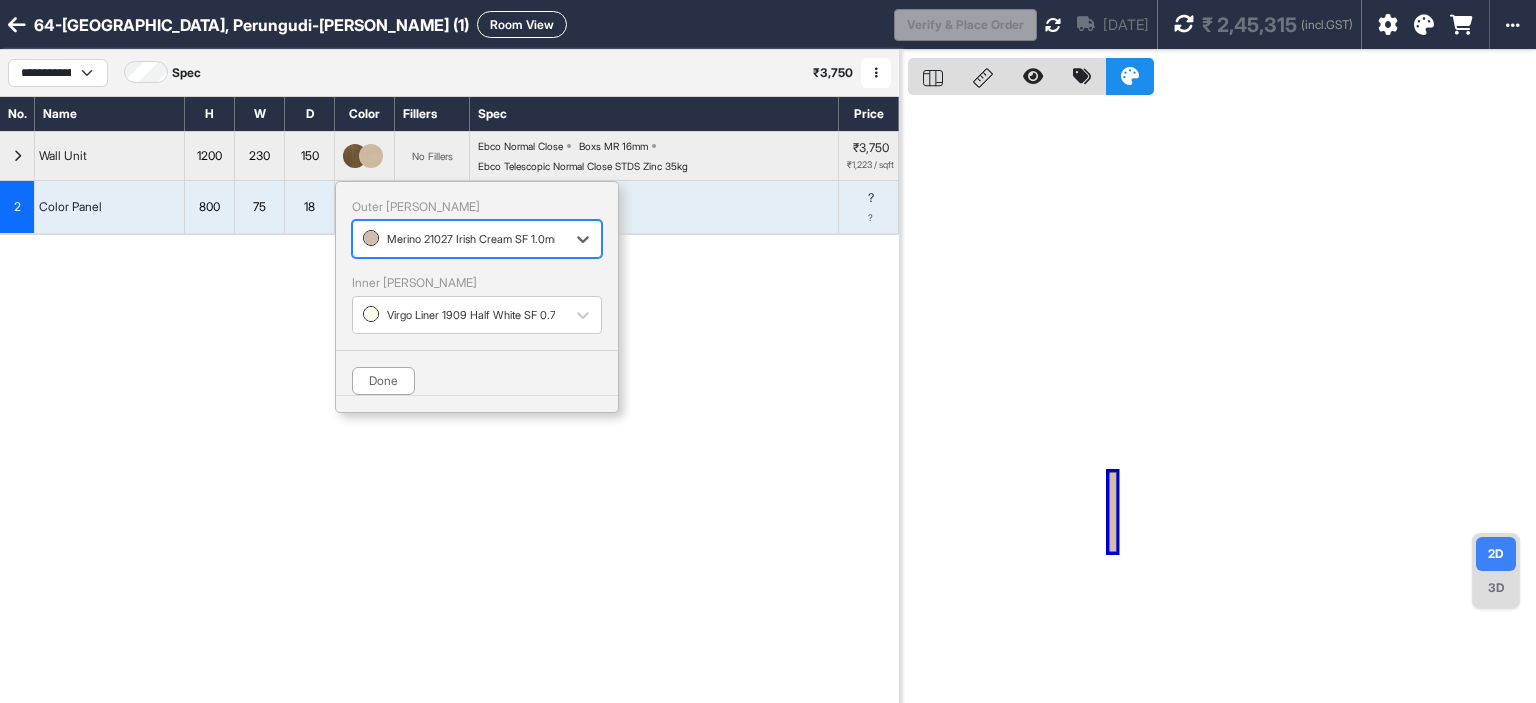 click at bounding box center [459, 239] 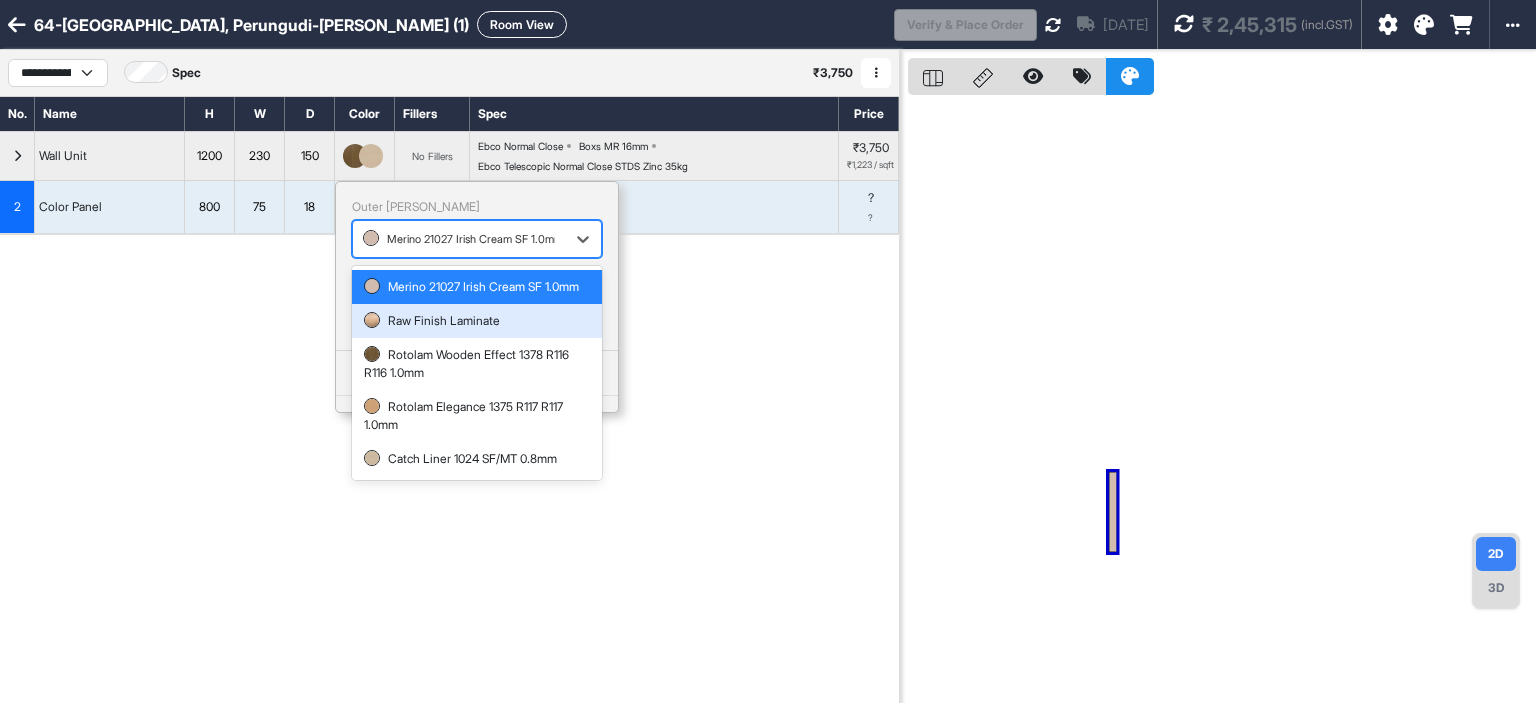 click on "Raw Finish Laminate" at bounding box center (477, 321) 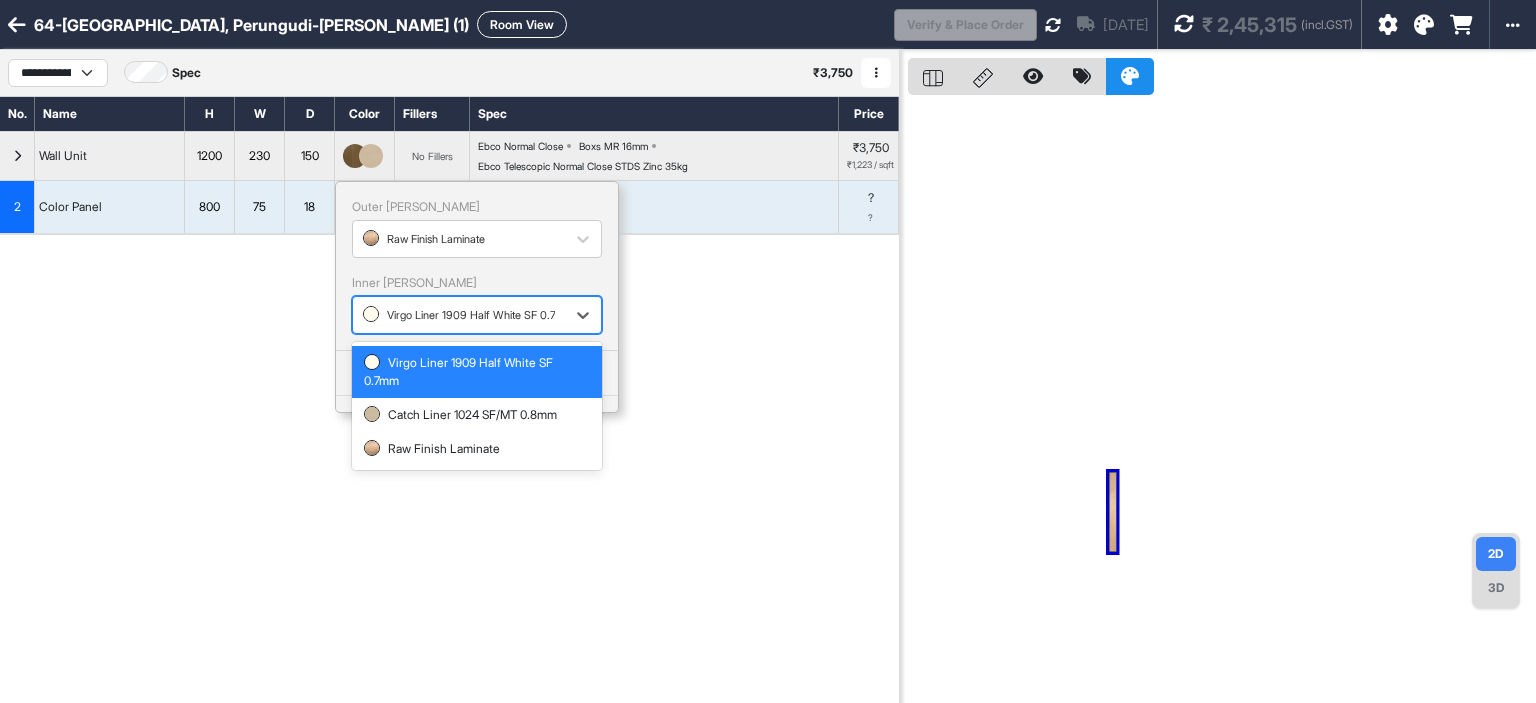 click at bounding box center [459, 315] 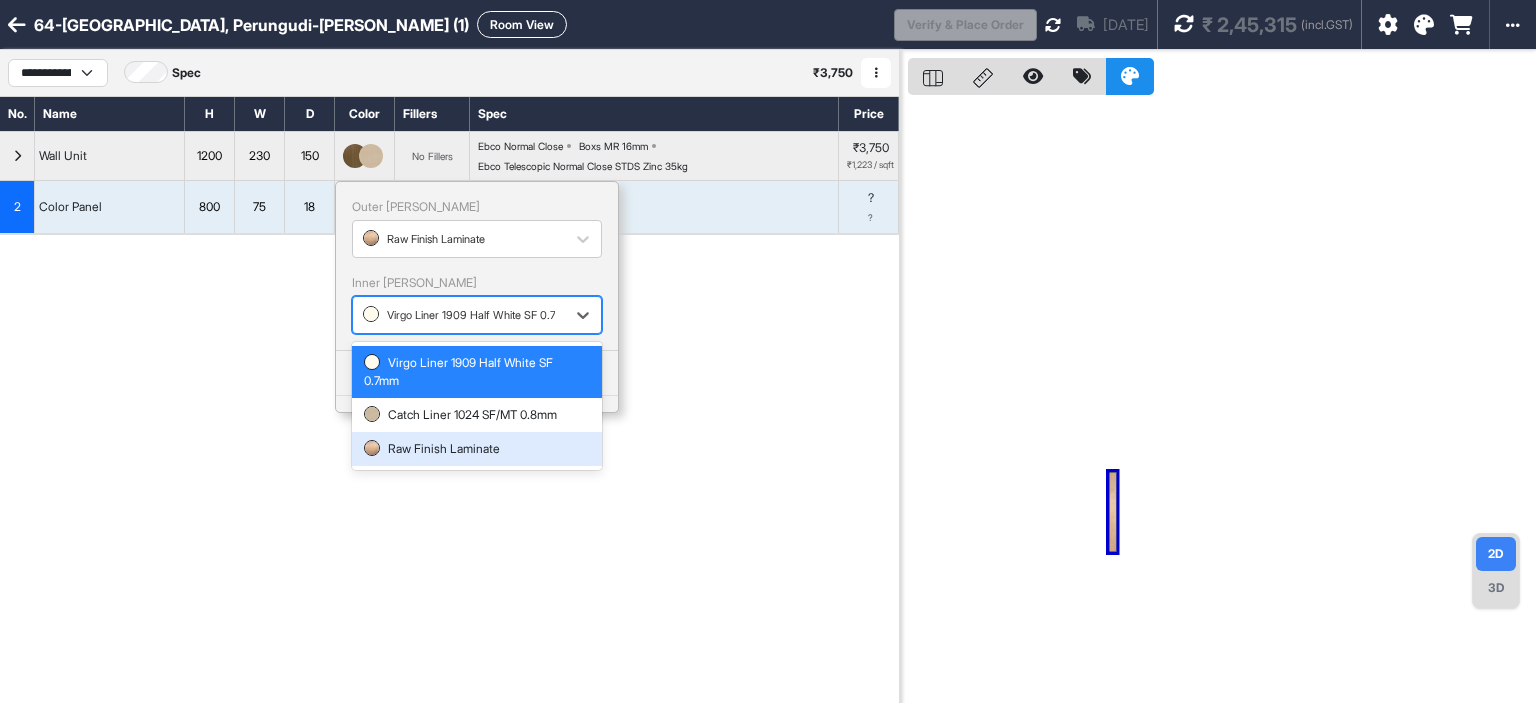 click on "Raw Finish Laminate" at bounding box center [477, 449] 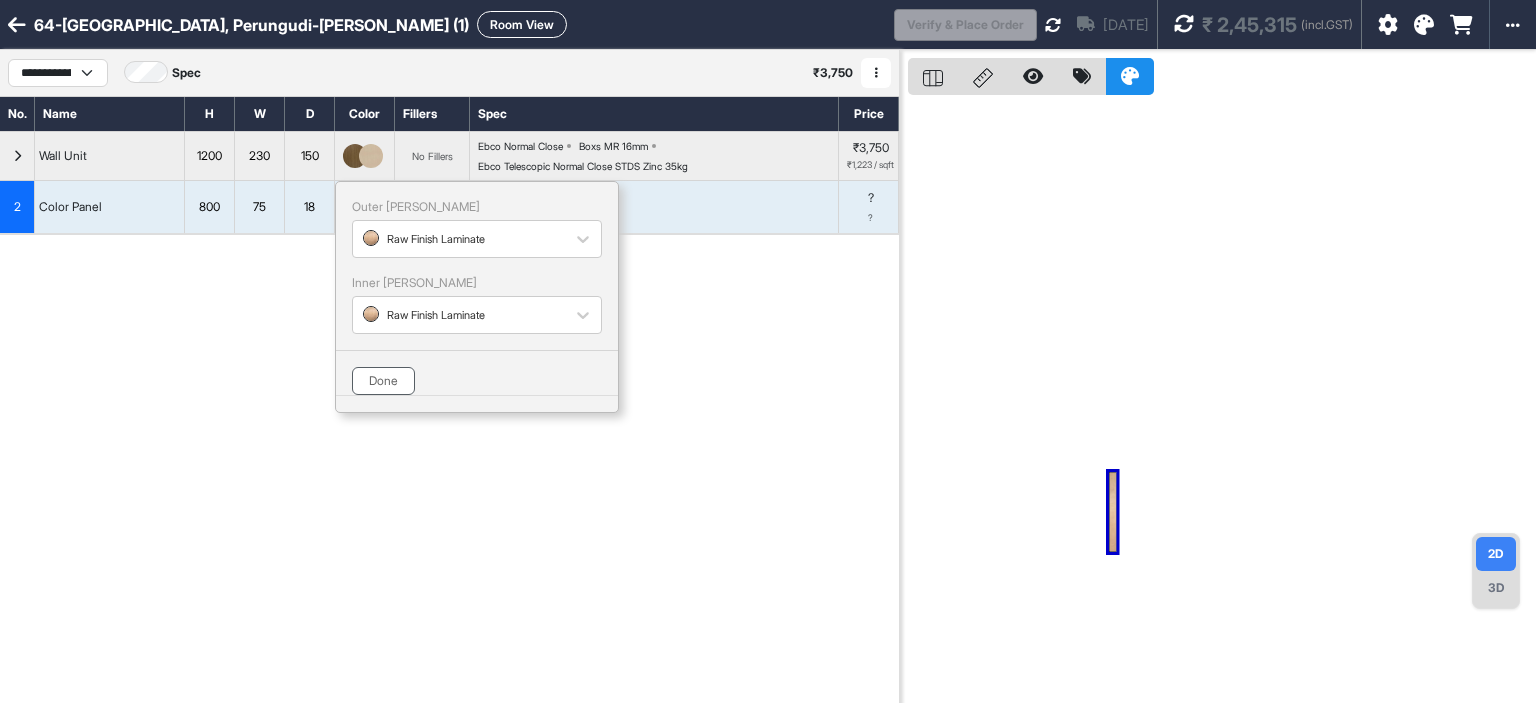 click on "Done" at bounding box center [383, 381] 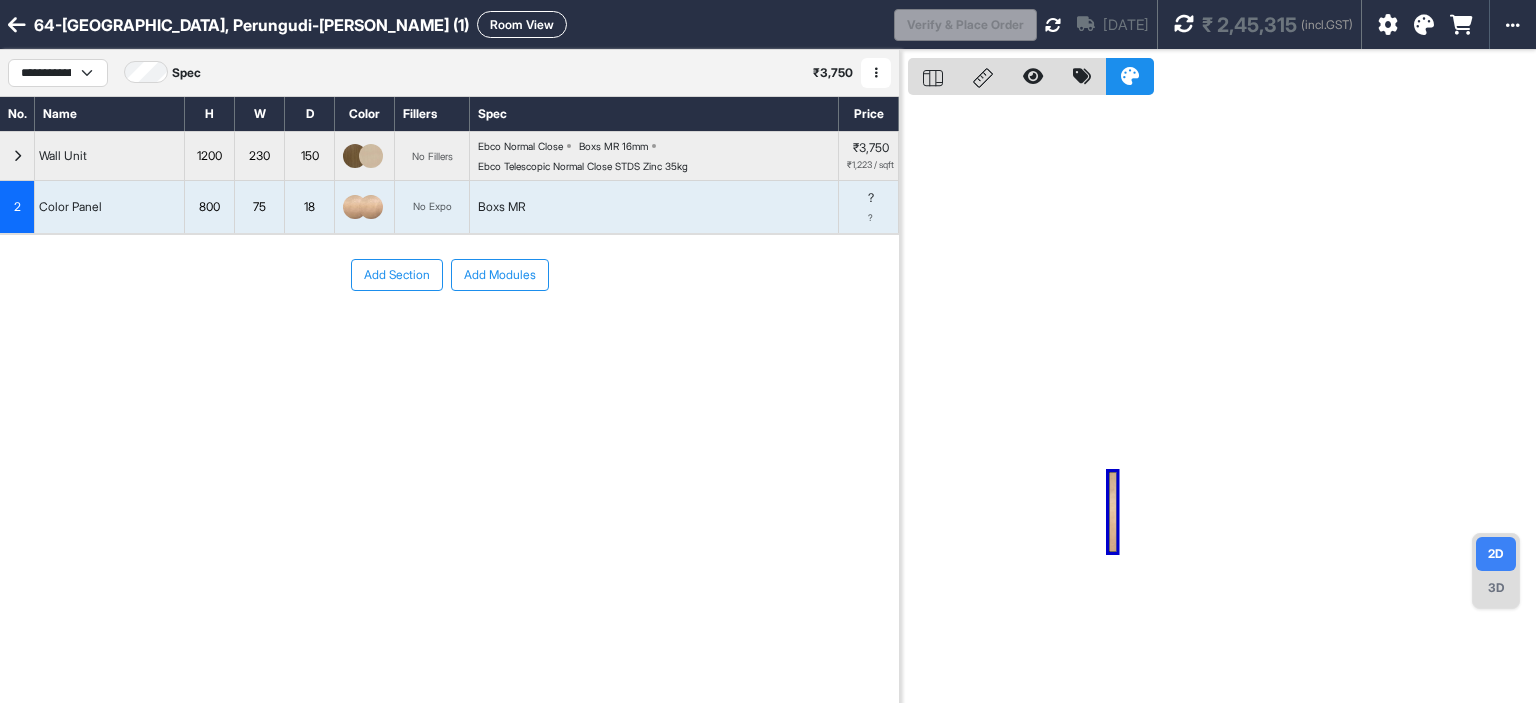 click on "Boxs MR" at bounding box center (654, 207) 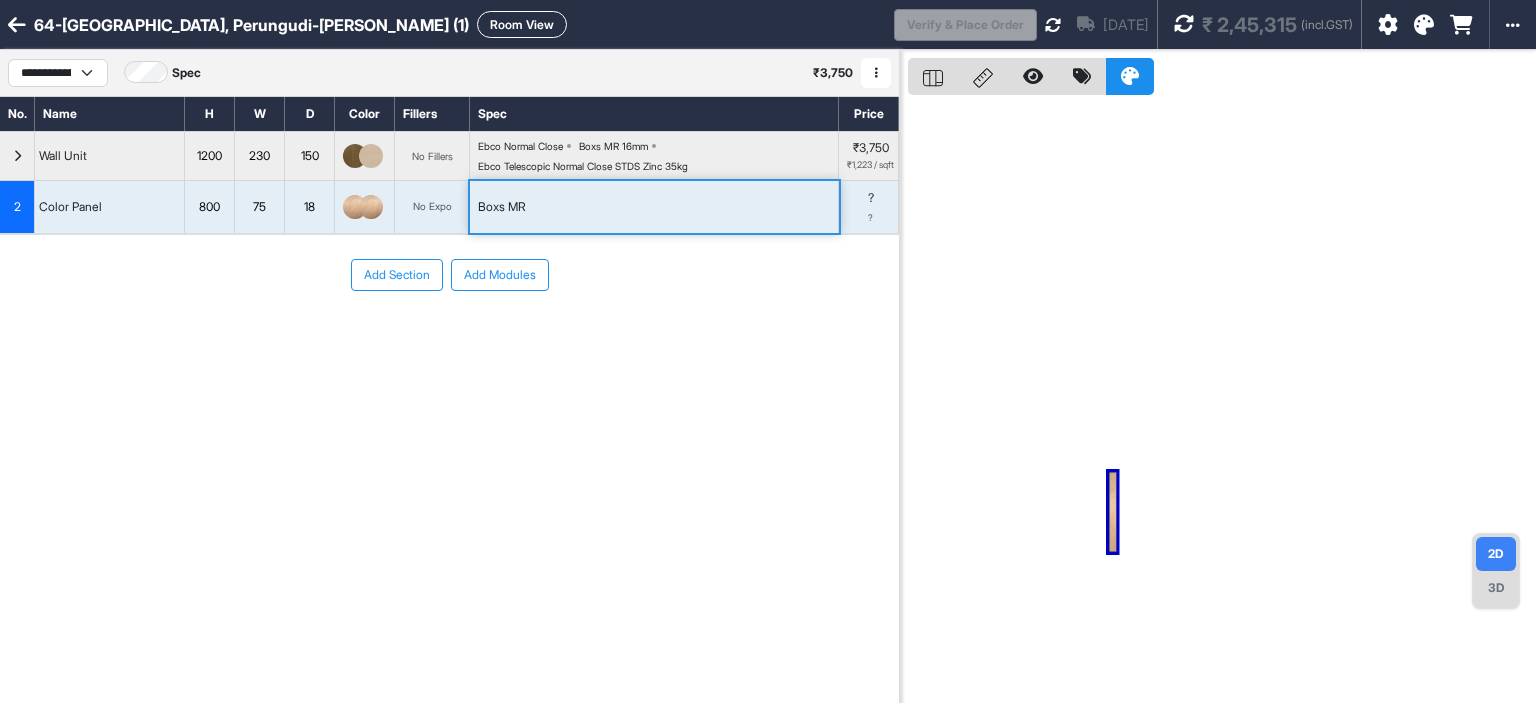 click on "Boxs MR" at bounding box center (654, 207) 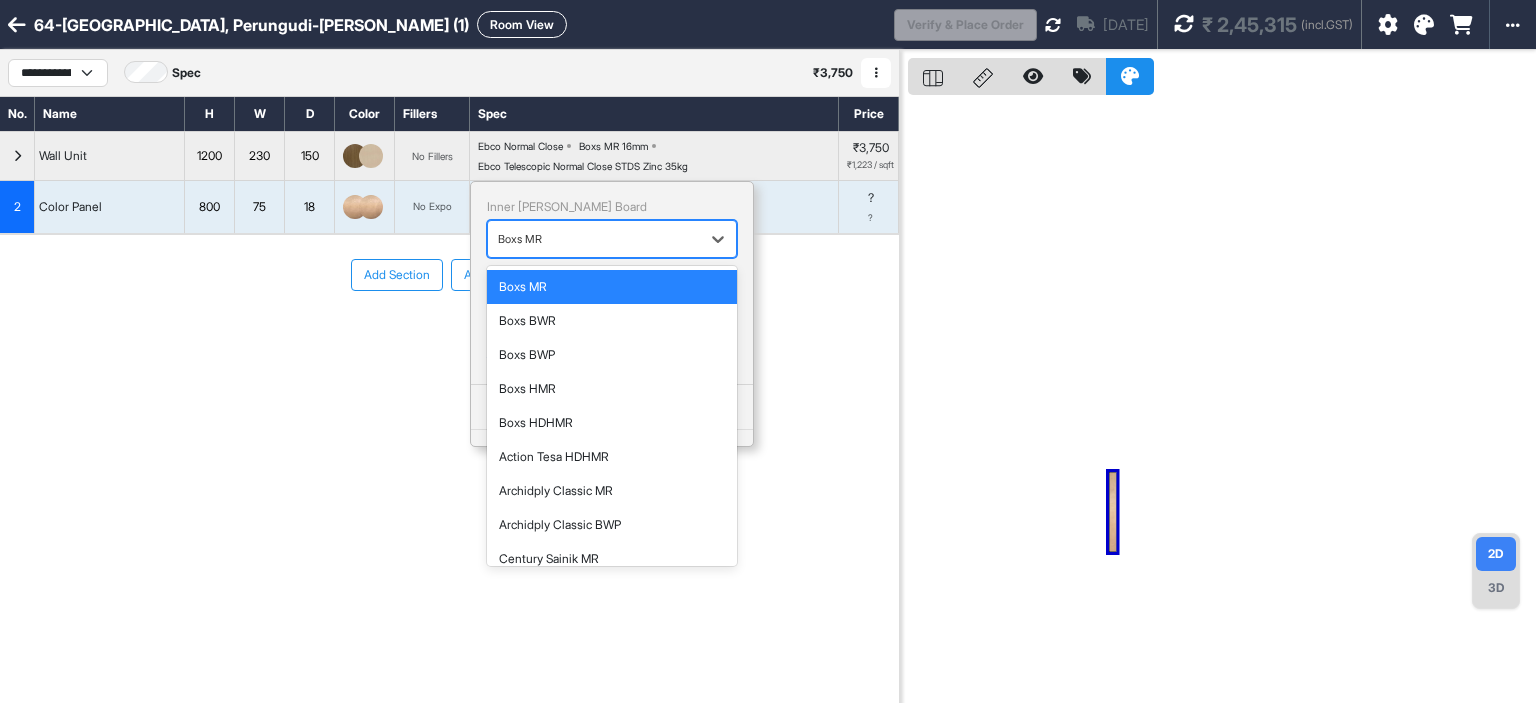 click at bounding box center (594, 239) 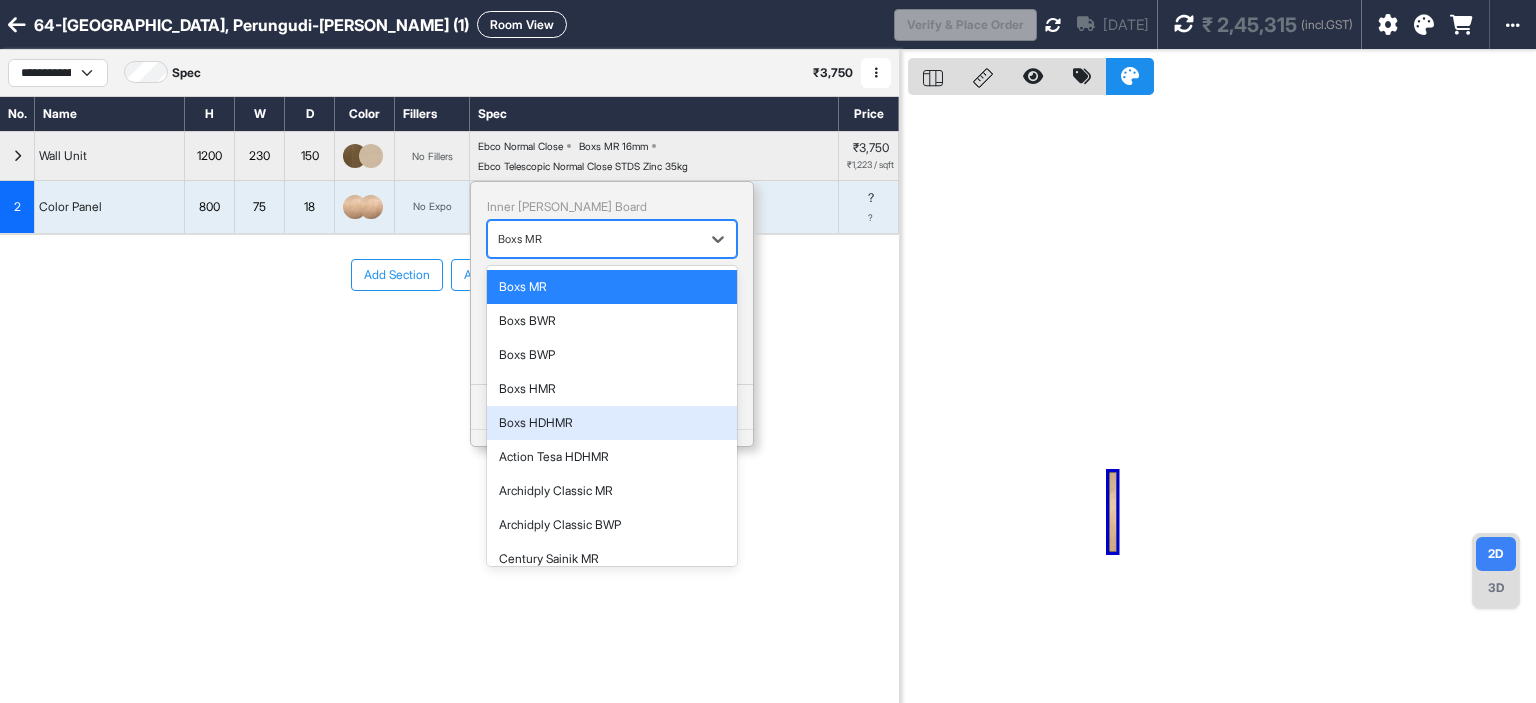 click on "Boxs HDHMR" at bounding box center (612, 423) 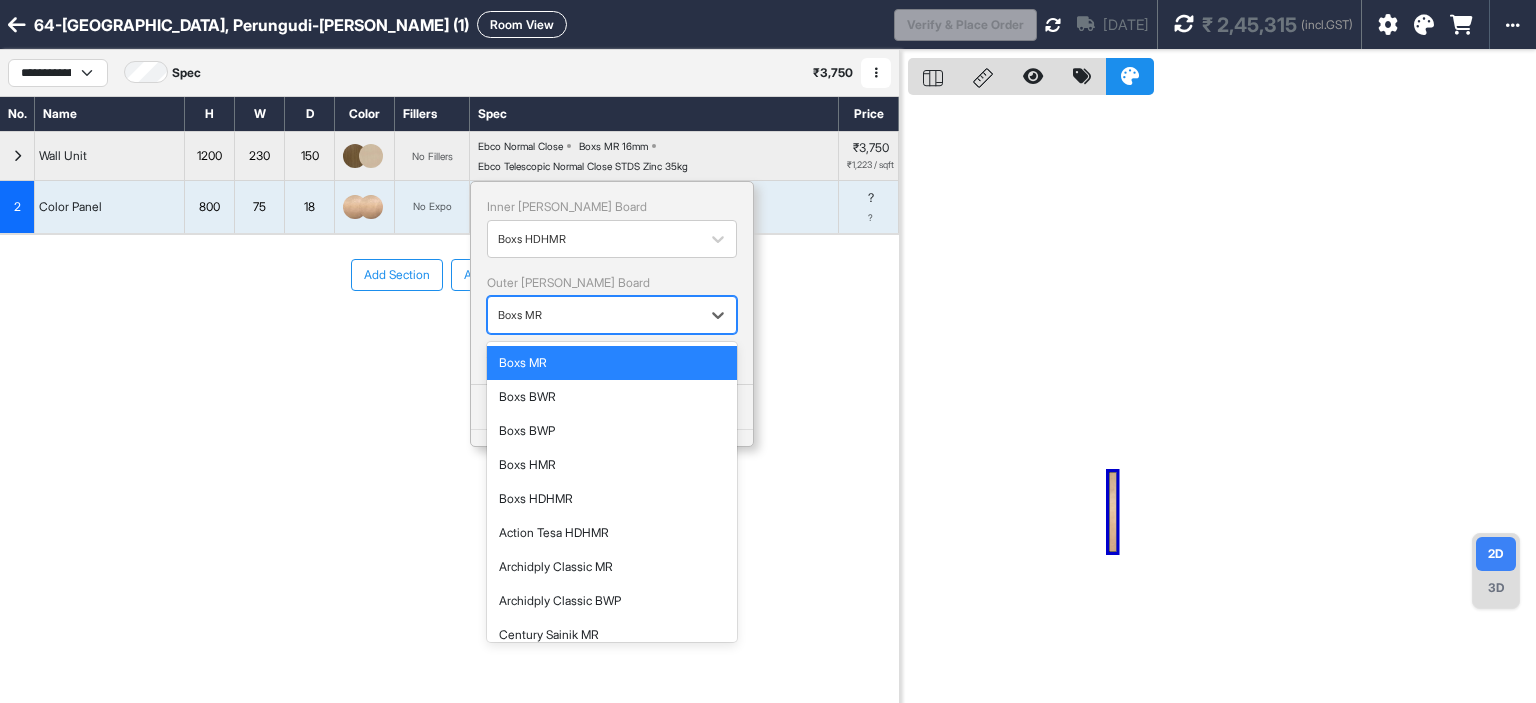 click at bounding box center [594, 315] 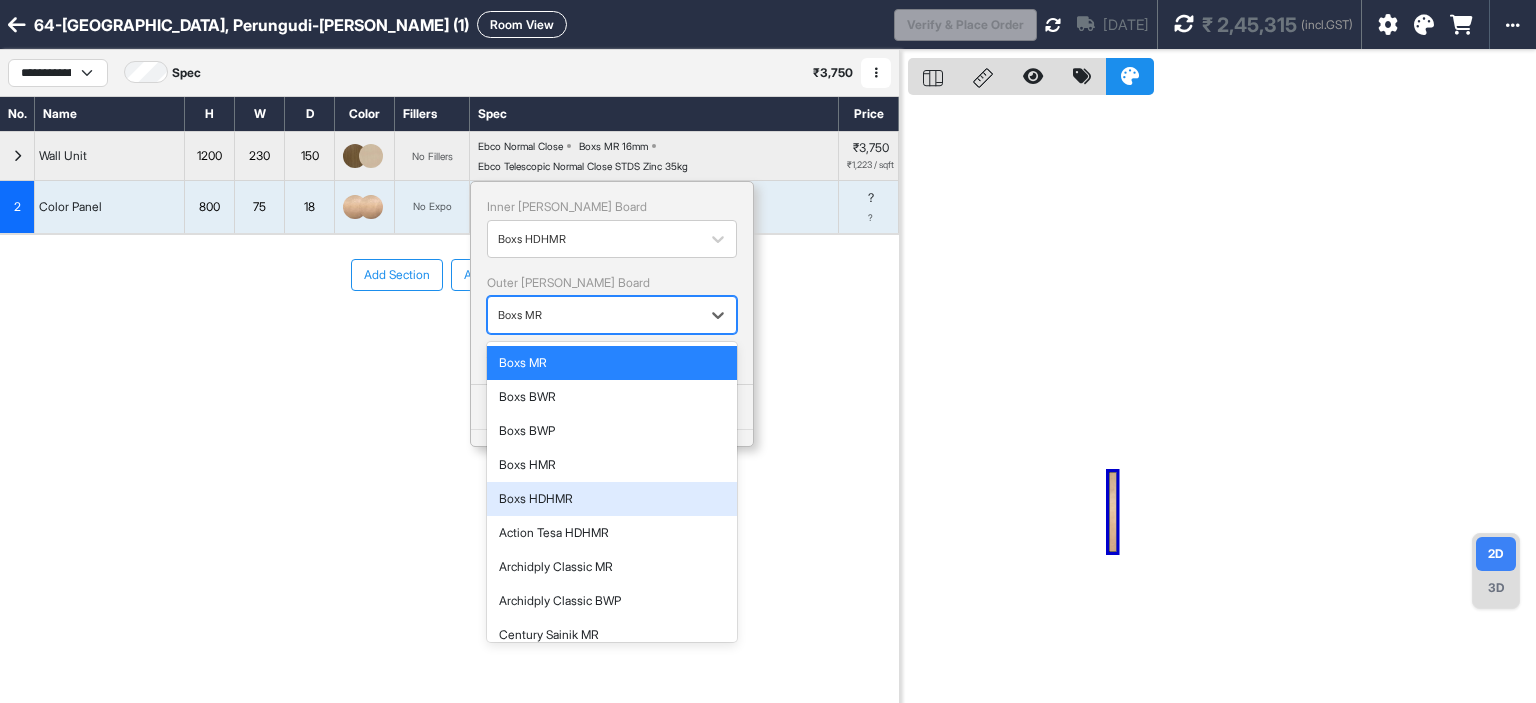click on "Boxs HDHMR" at bounding box center (612, 499) 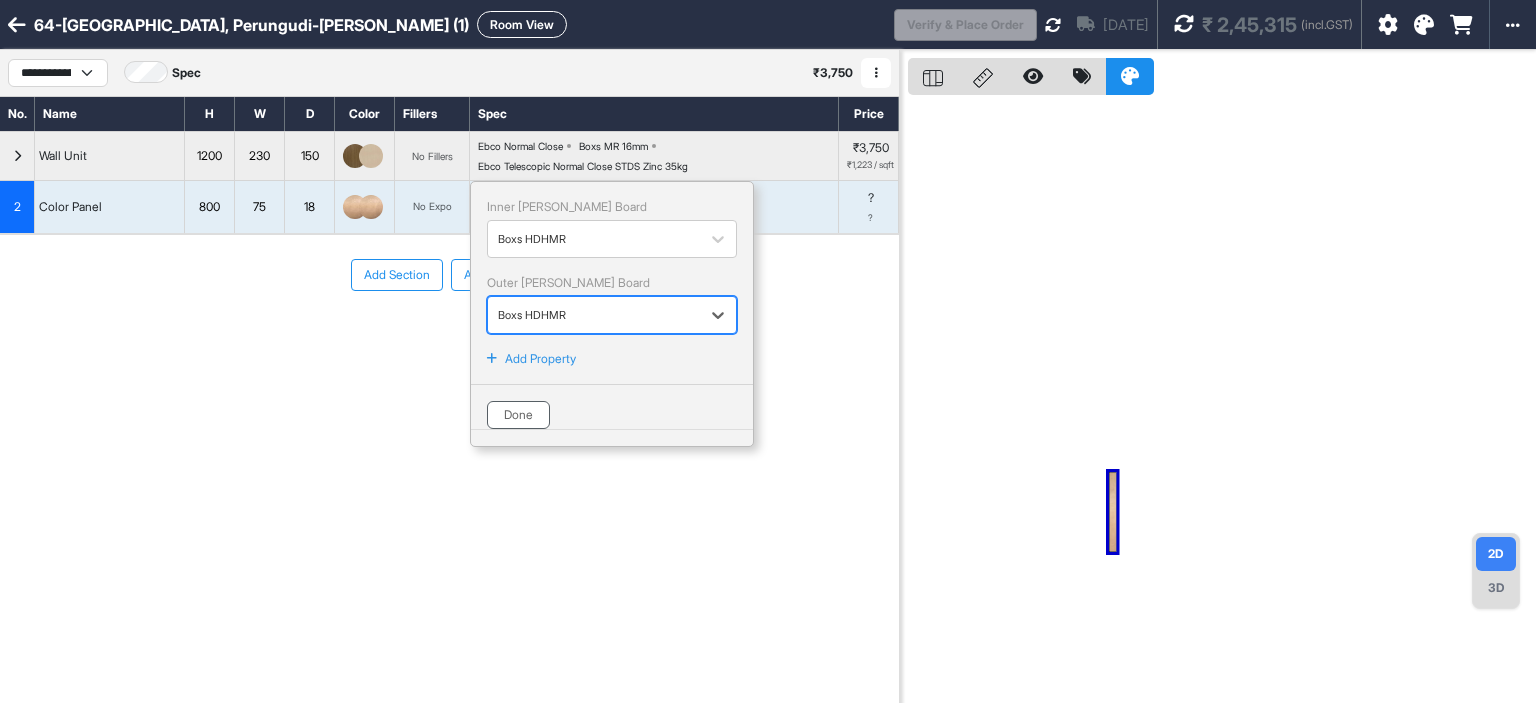 click on "Done" at bounding box center (518, 415) 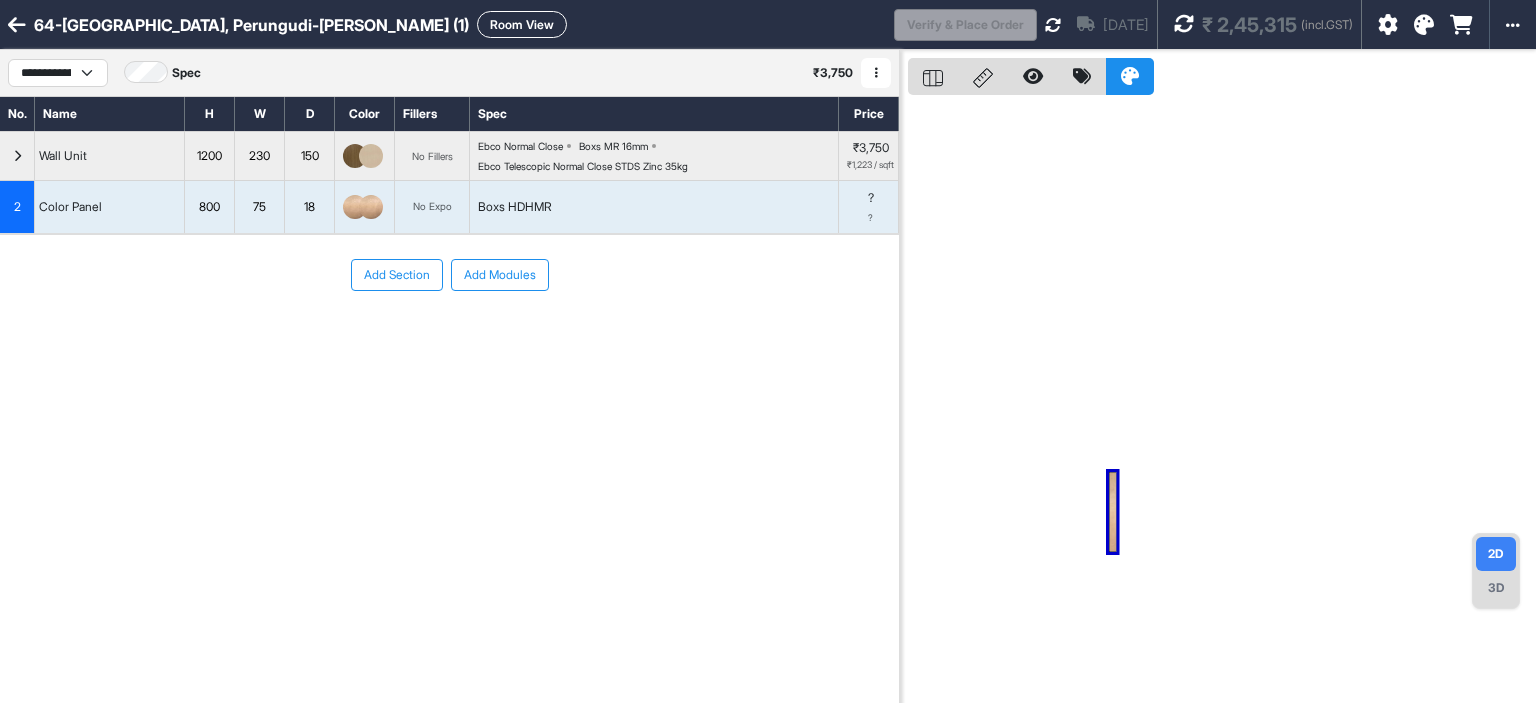 click on "800" at bounding box center [209, 207] 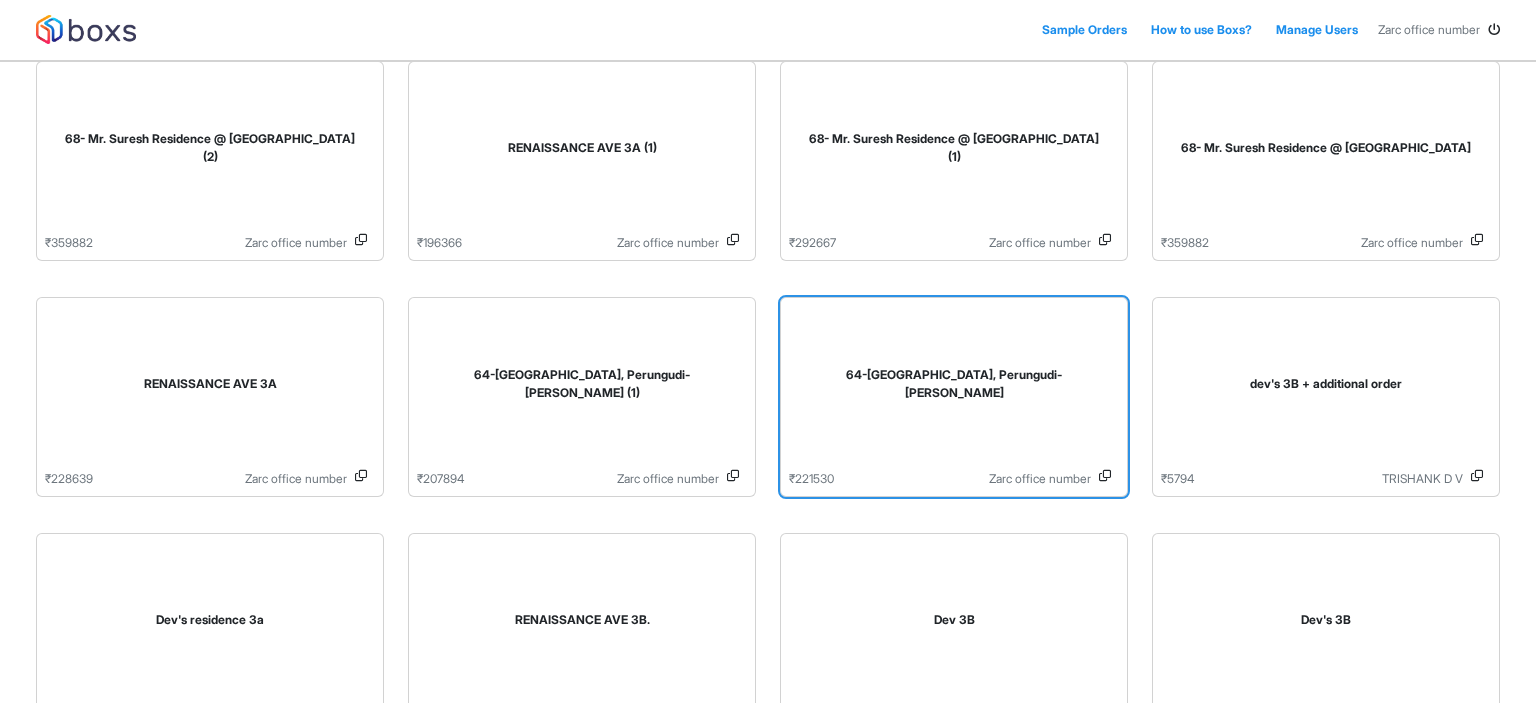 scroll, scrollTop: 100, scrollLeft: 0, axis: vertical 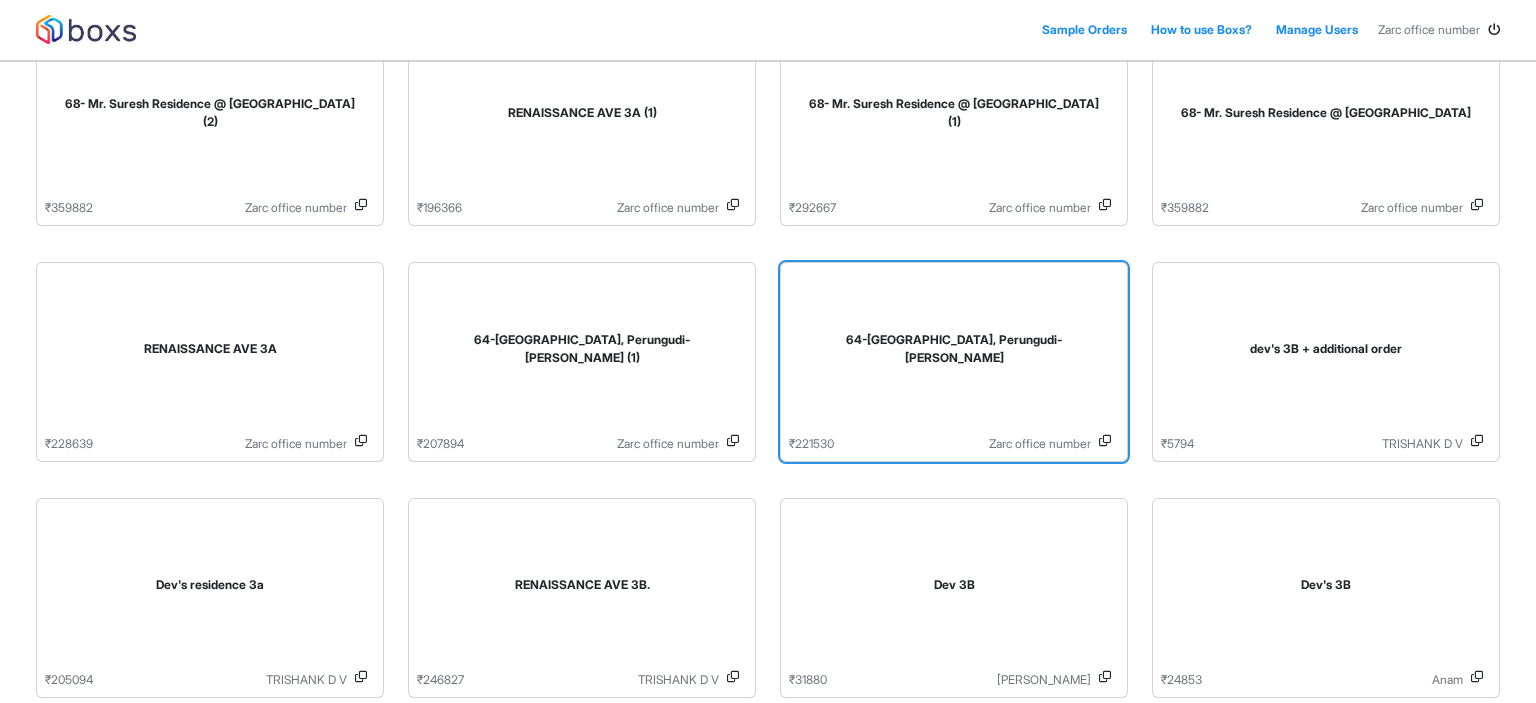 click on "64-[GEOGRAPHIC_DATA], Perungudi-[PERSON_NAME]" at bounding box center [954, 353] 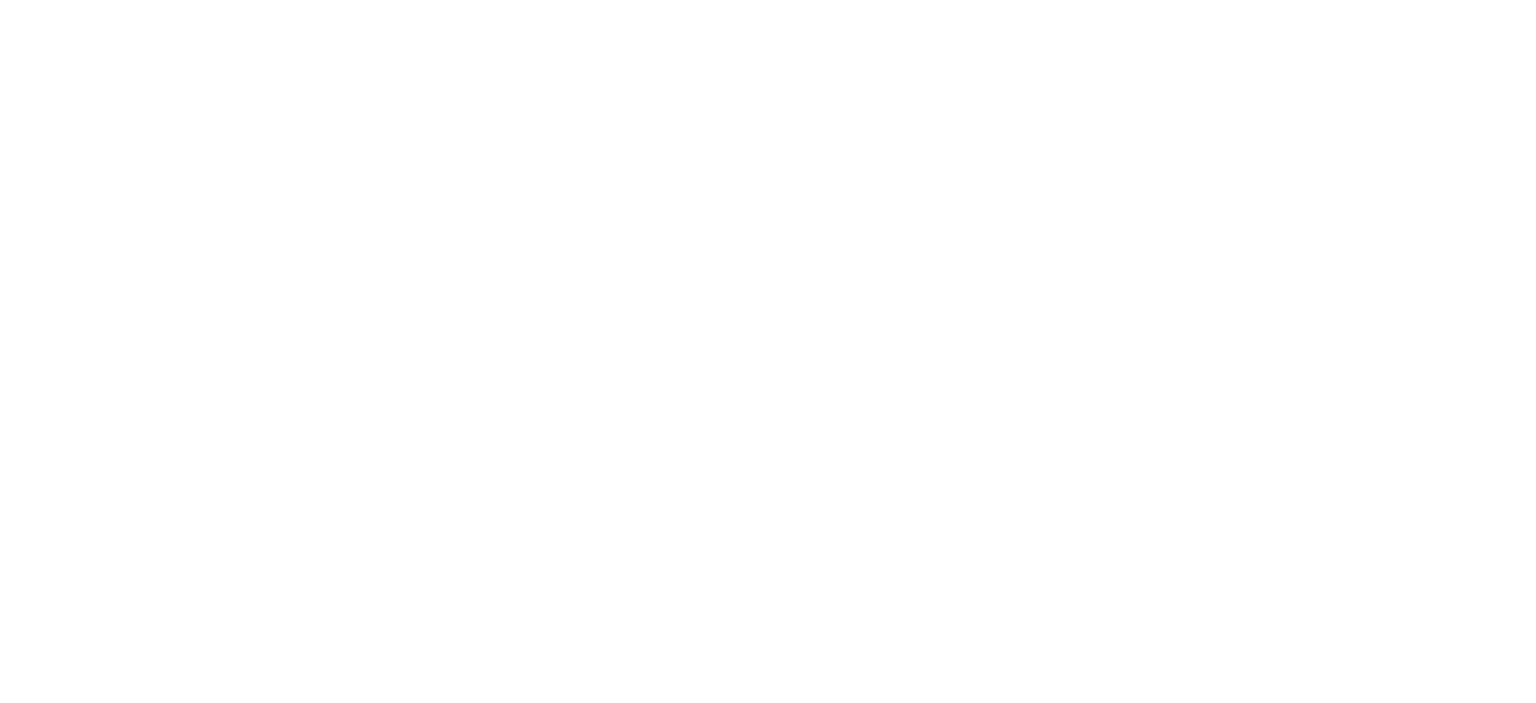 scroll, scrollTop: 0, scrollLeft: 0, axis: both 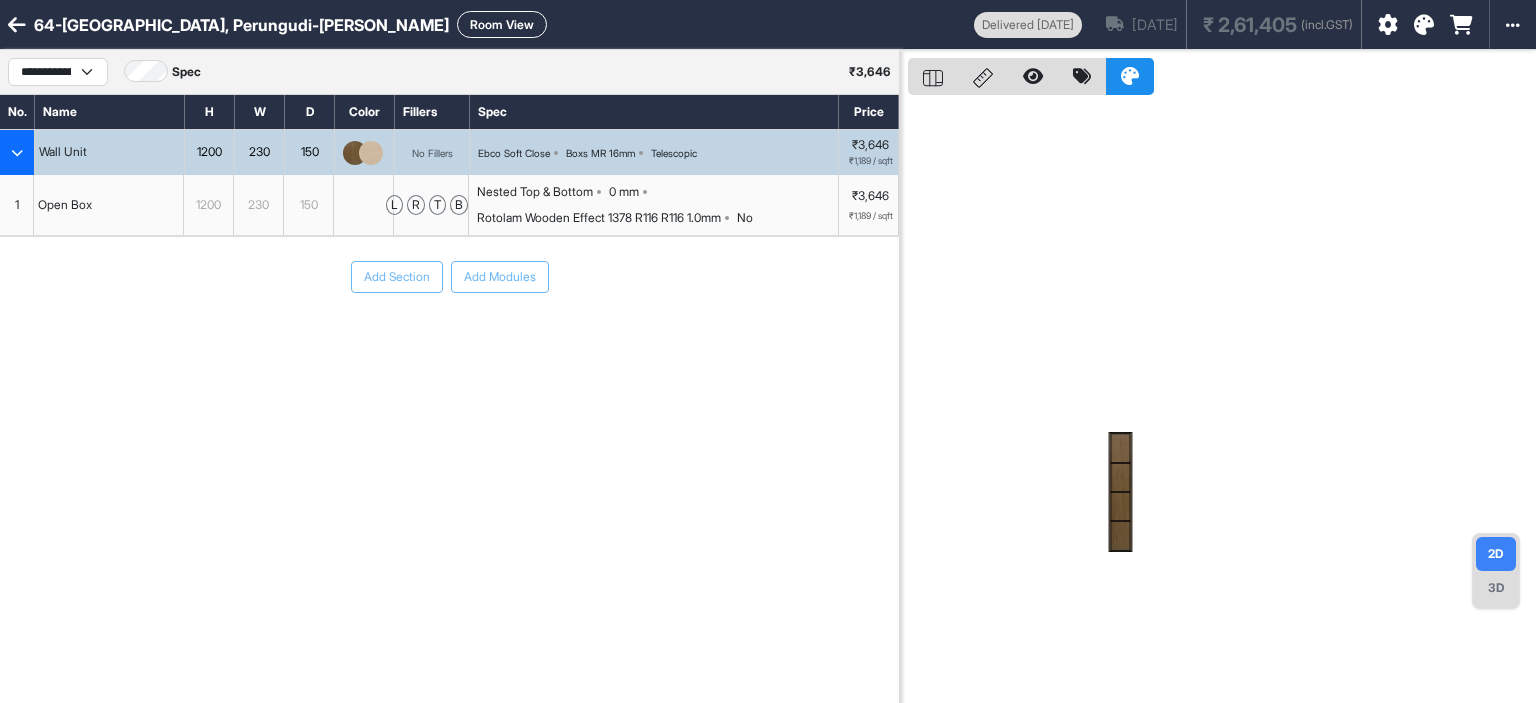 click on "Rotolam Wooden Effect 1378 R116 R116 1.0mm" at bounding box center [599, 218] 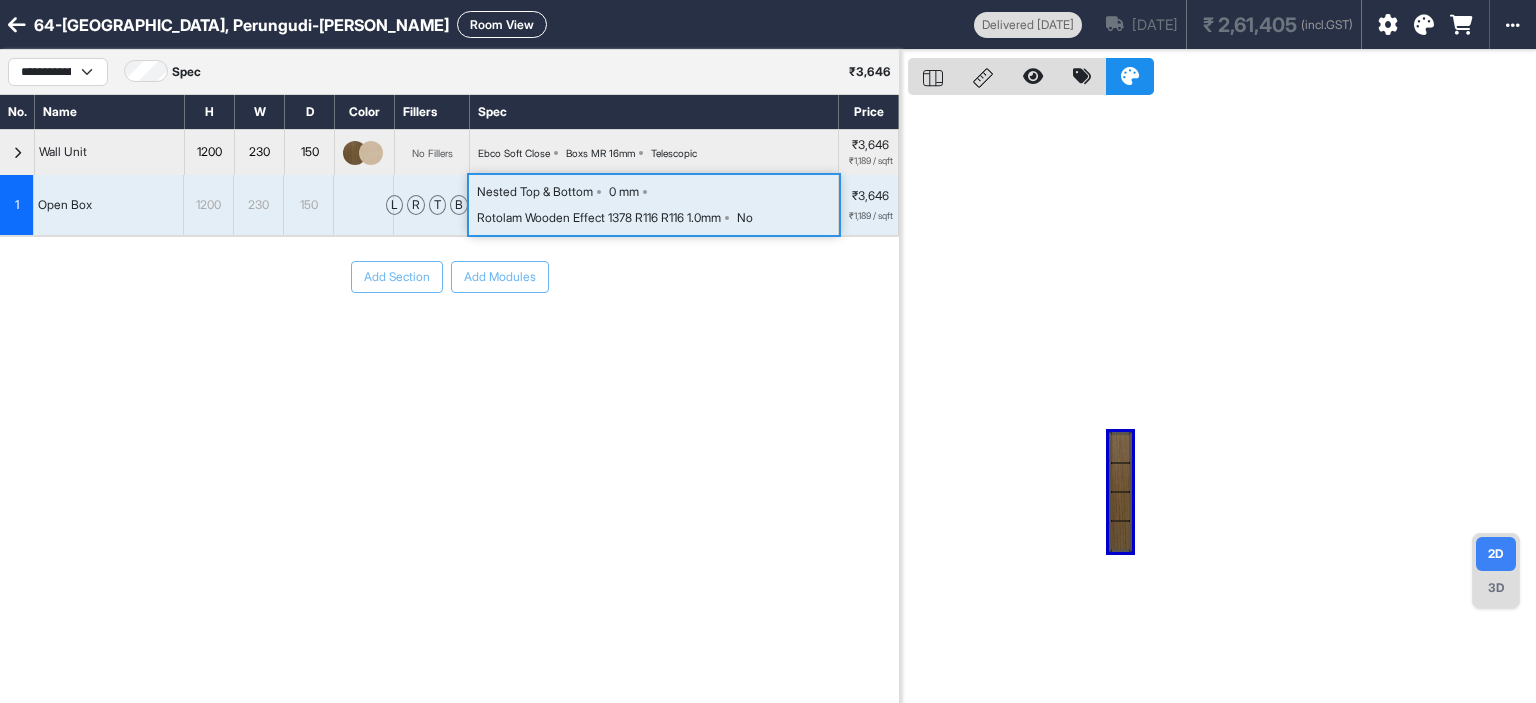 click on "Rotolam Wooden Effect 1378 R116 R116 1.0mm" at bounding box center [599, 218] 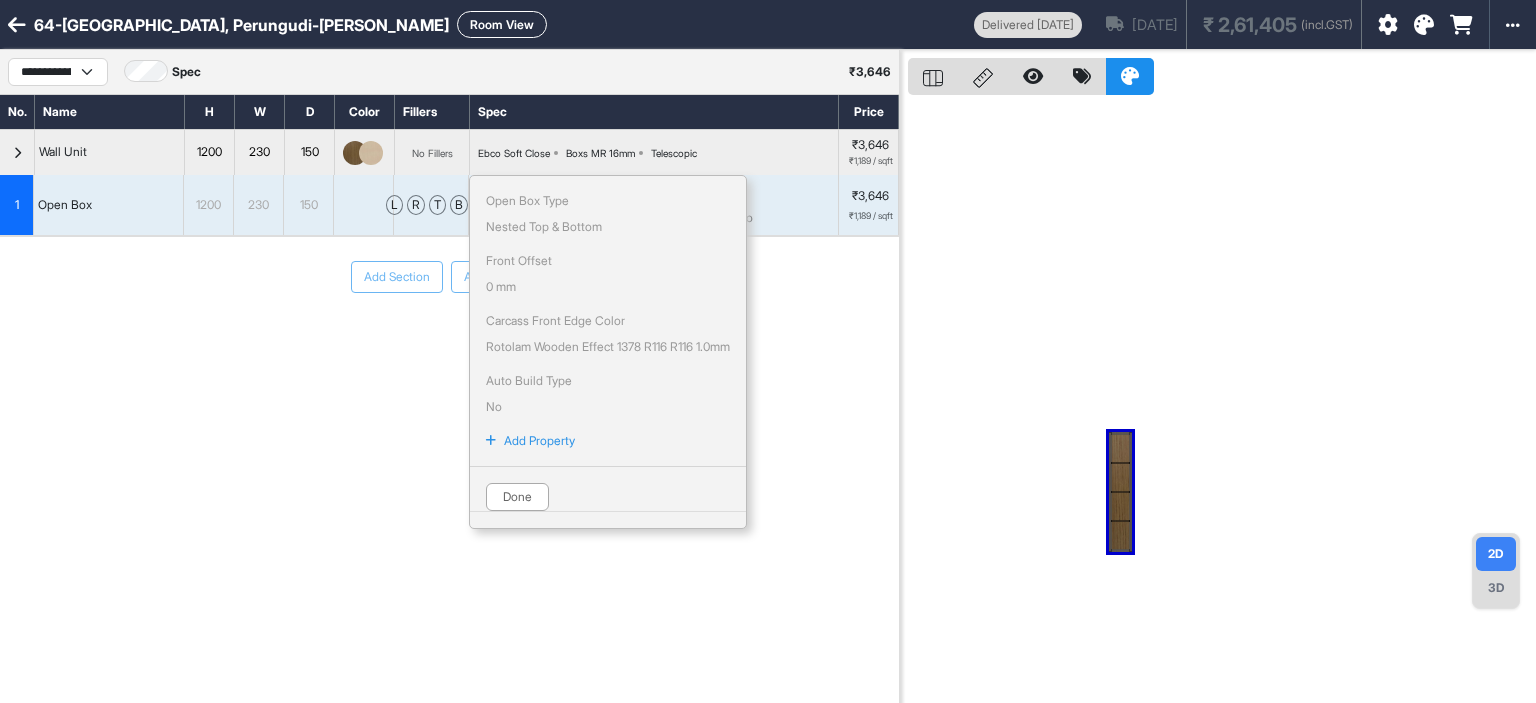 click on "Add Section Add Modules" at bounding box center [449, 337] 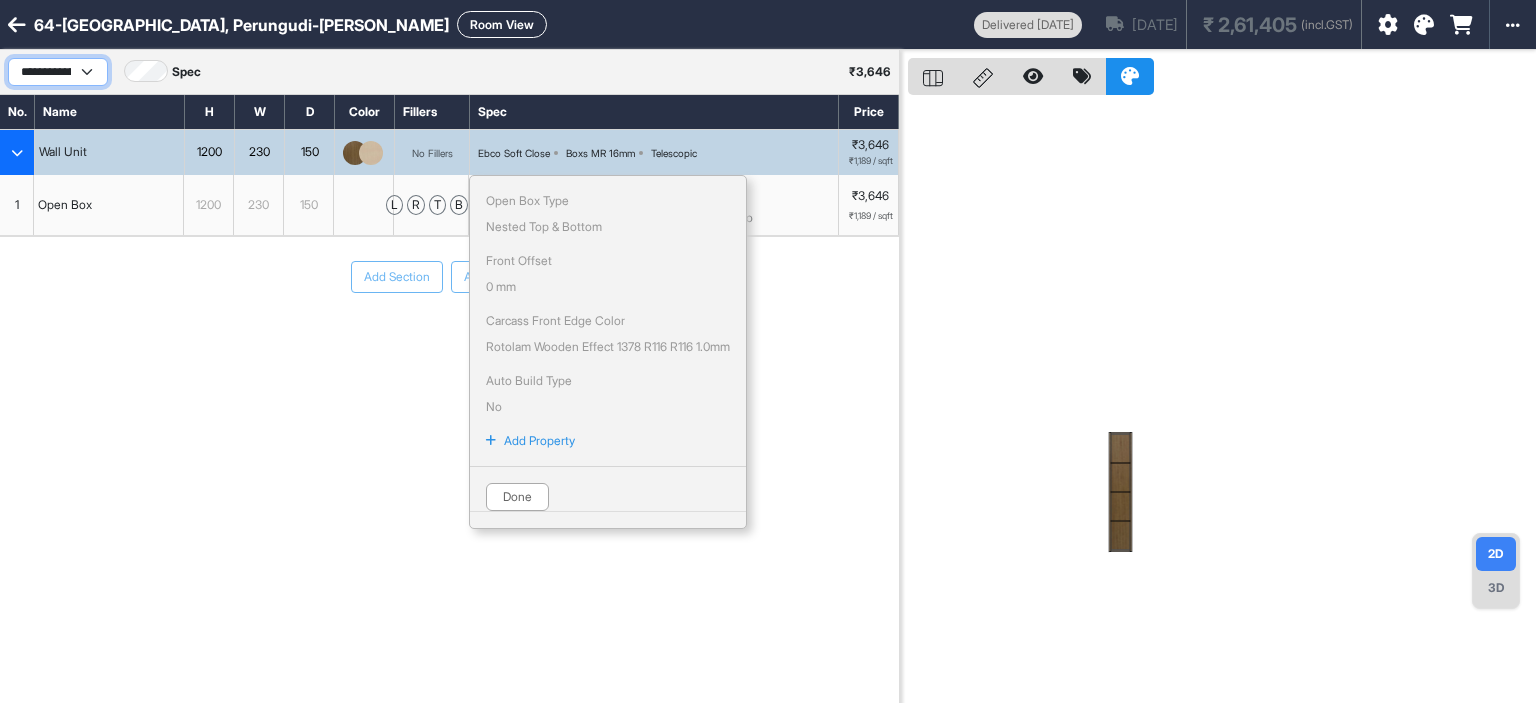 click on "**********" at bounding box center [58, 72] 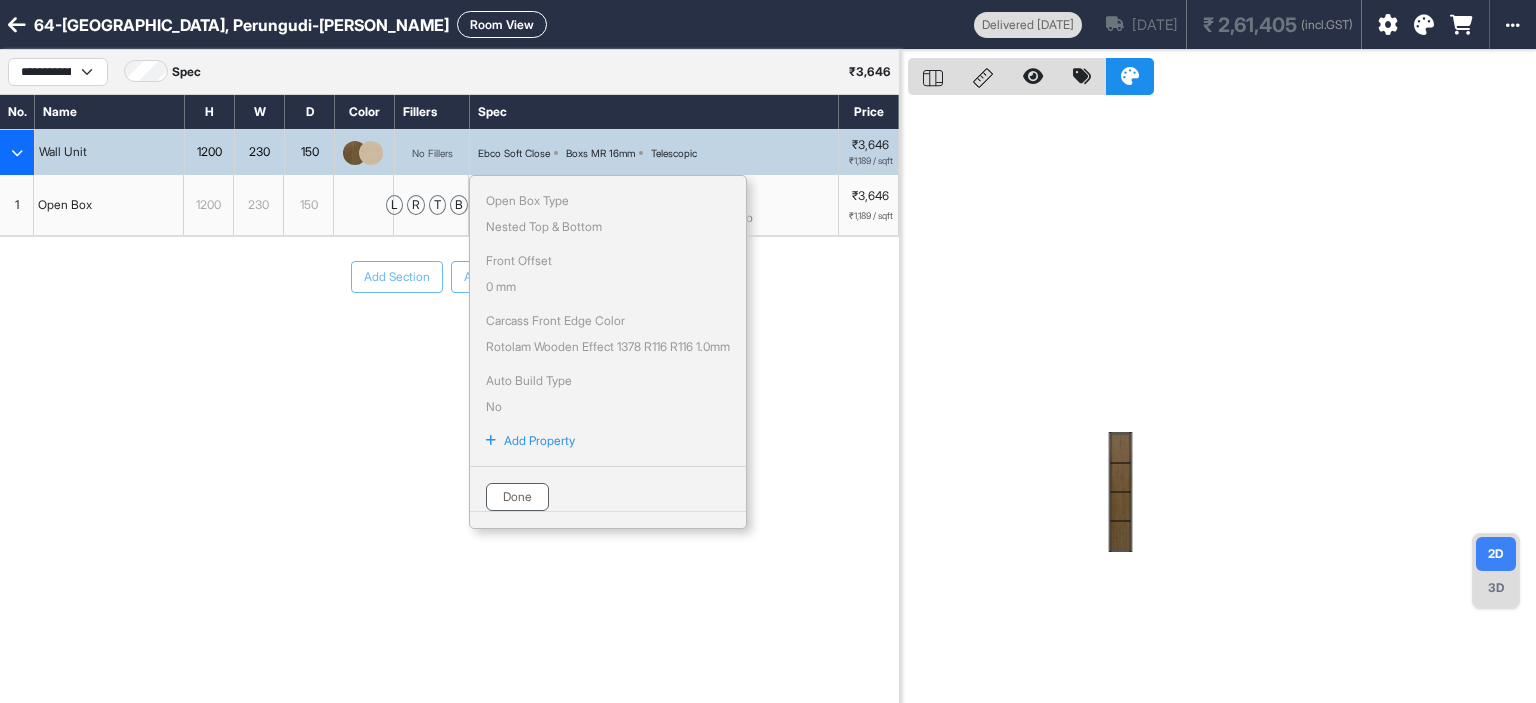 click on "Done" at bounding box center (517, 497) 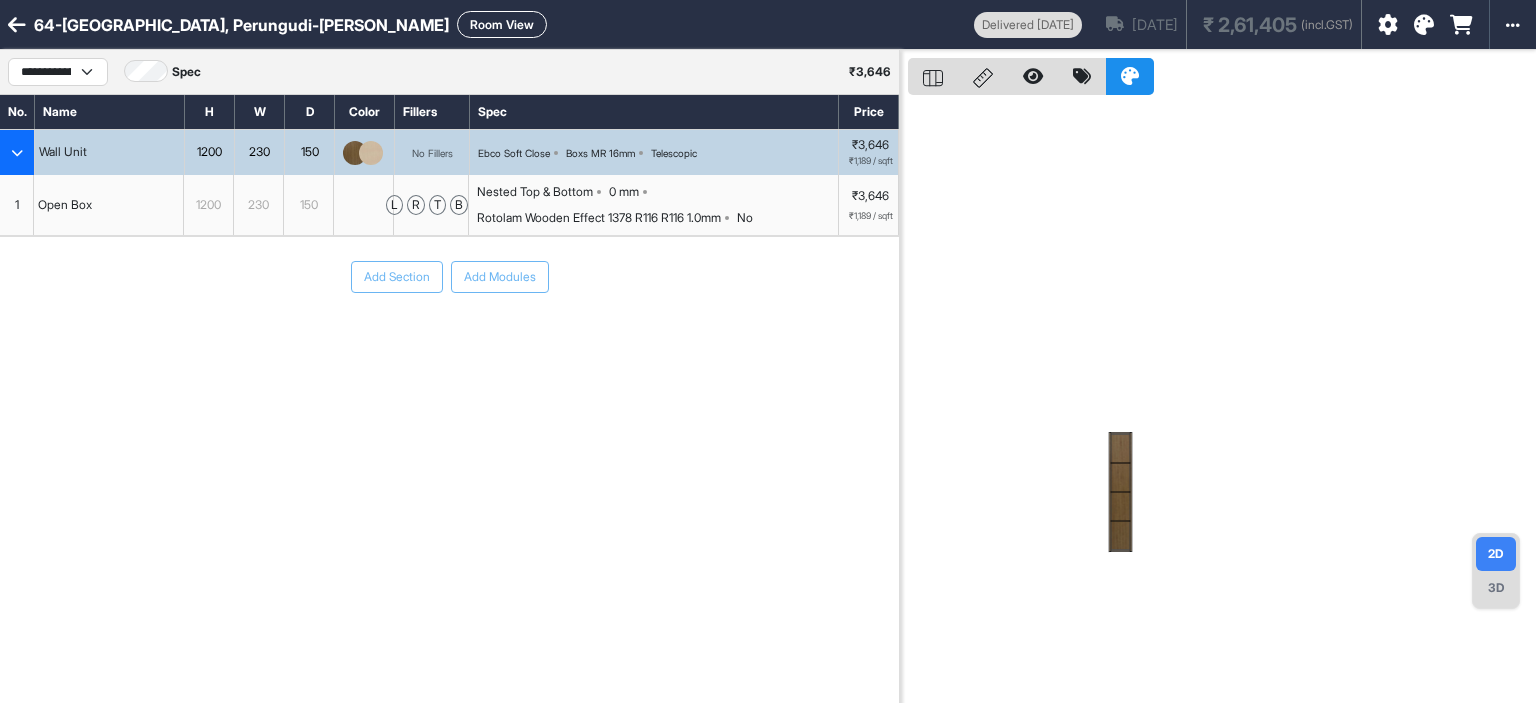 click on "Room View" at bounding box center [502, 24] 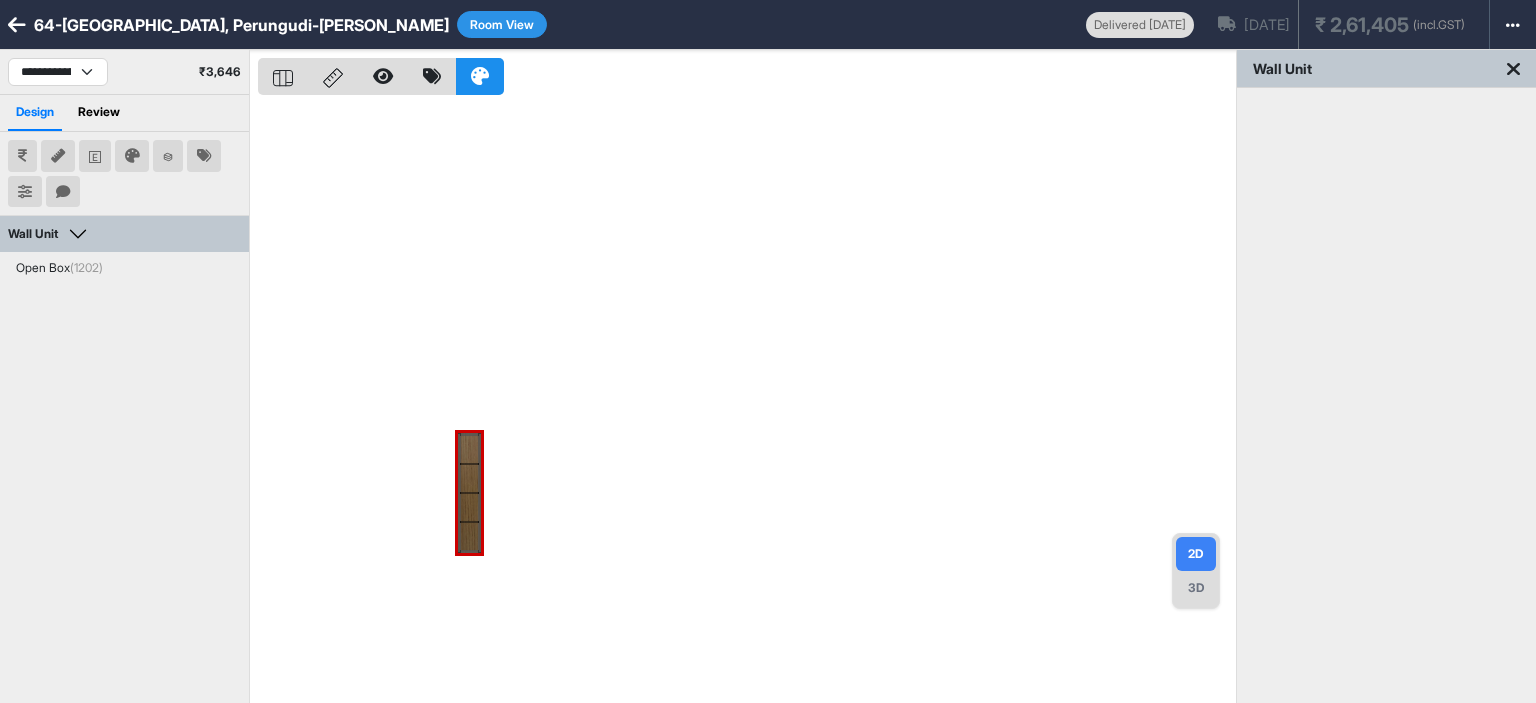select on "****" 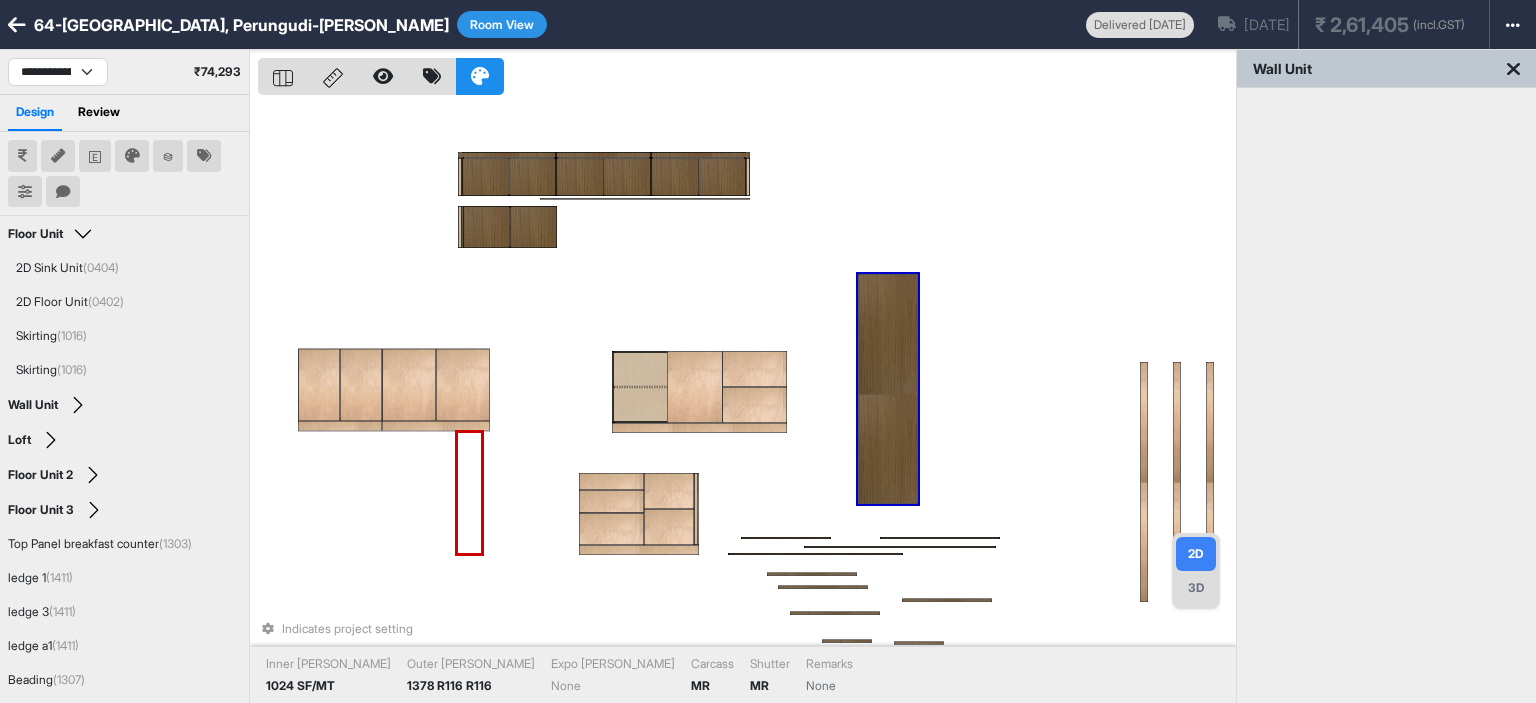 click on "Indicates project setting Inner Lam 1024 SF/MT Outer Lam 1378 R116 R116 Expo Lam None Carcass MR Shutter MR Remarks None" at bounding box center (747, 401) 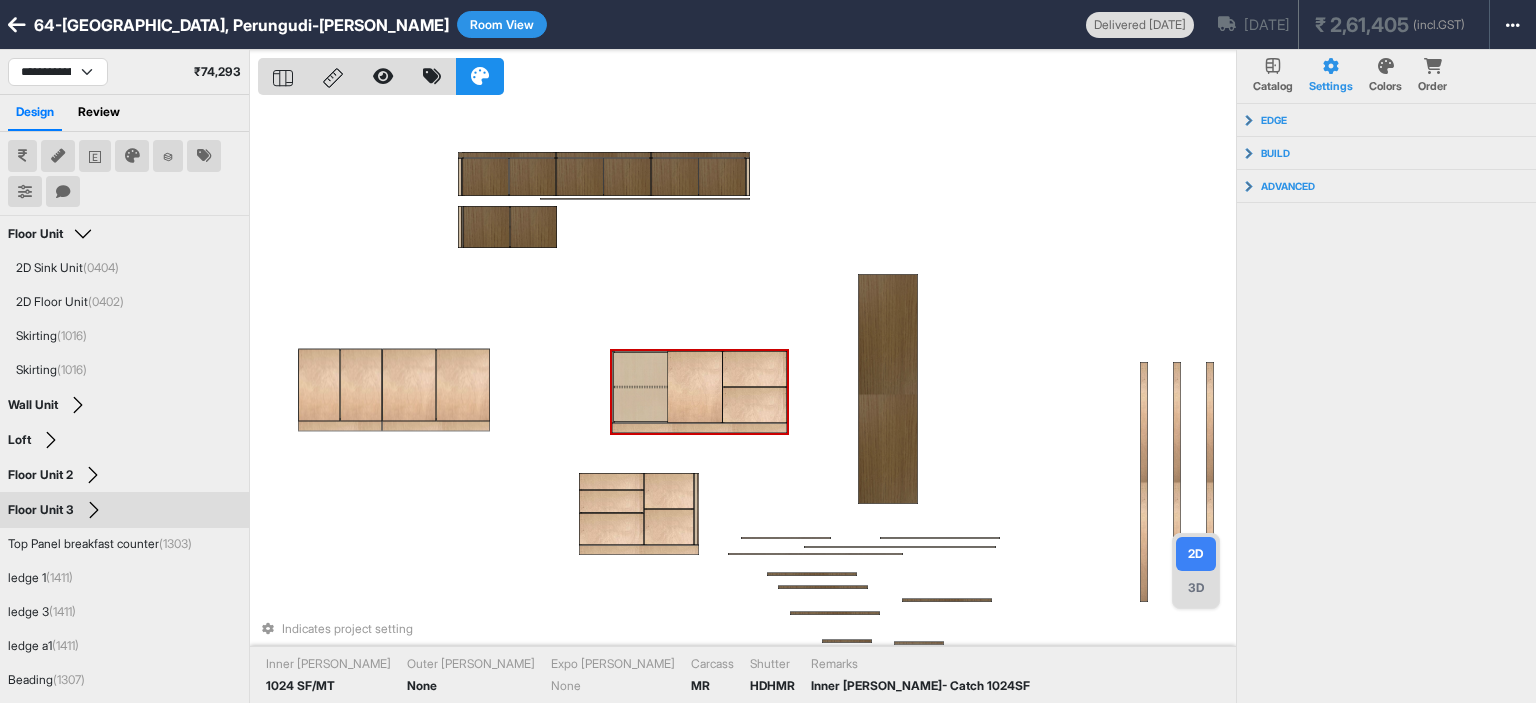 click at bounding box center (667, 404) 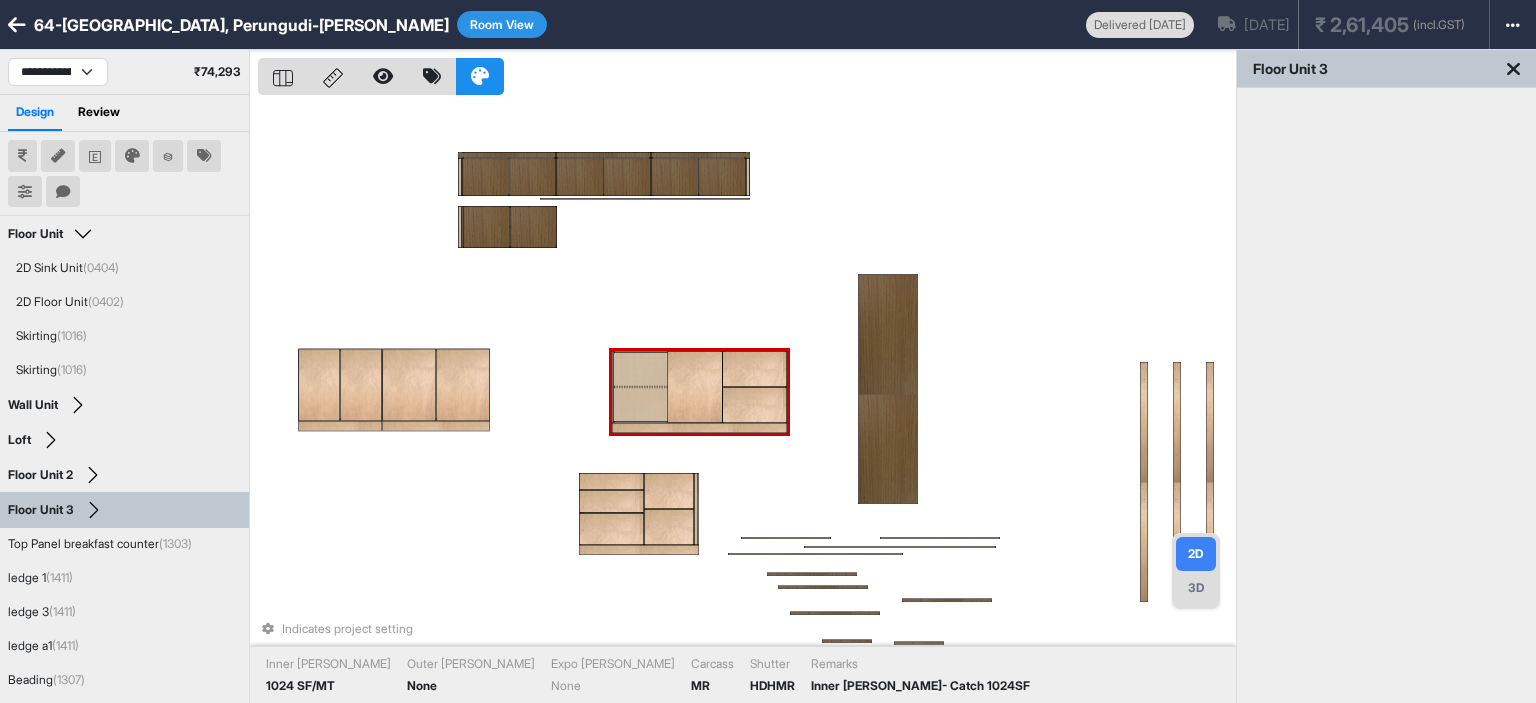click at bounding box center [699, 428] 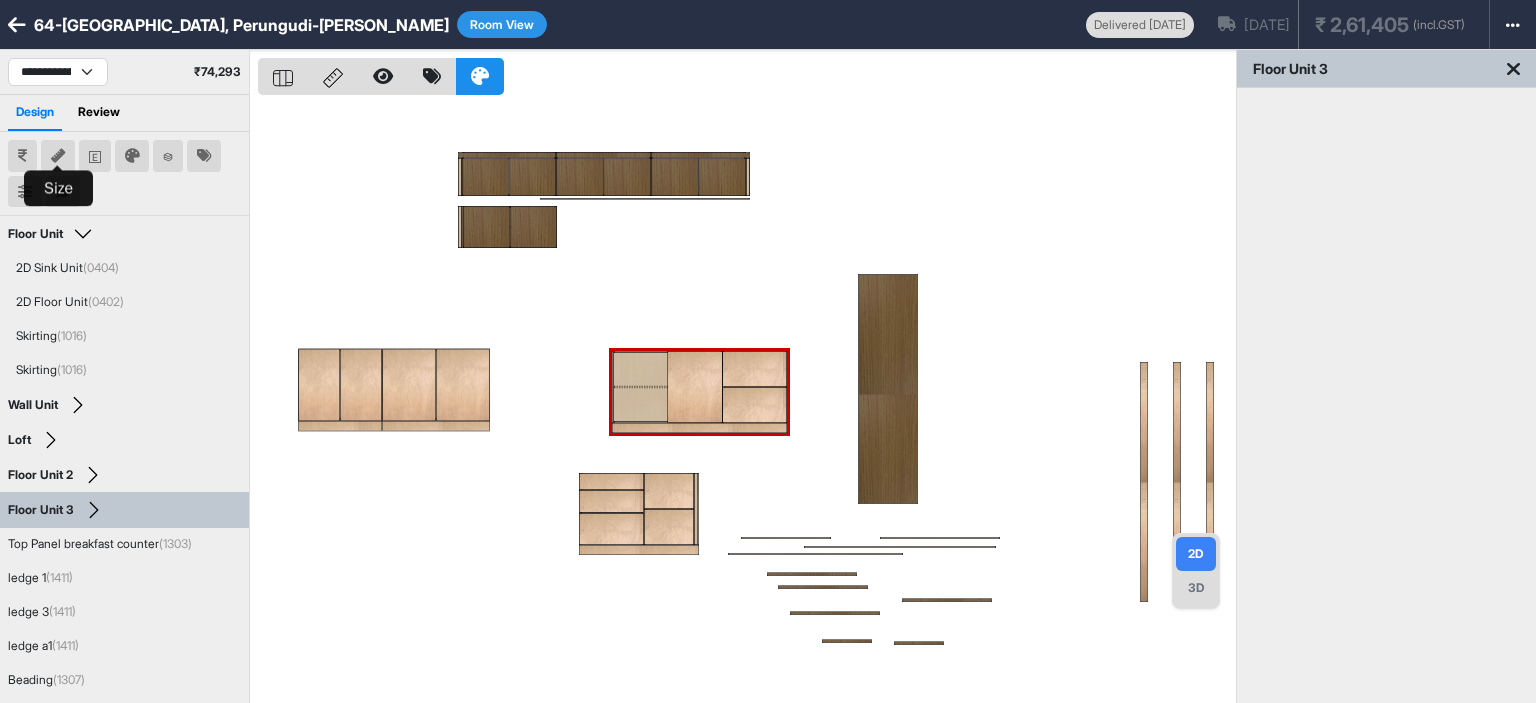 click at bounding box center [58, 156] 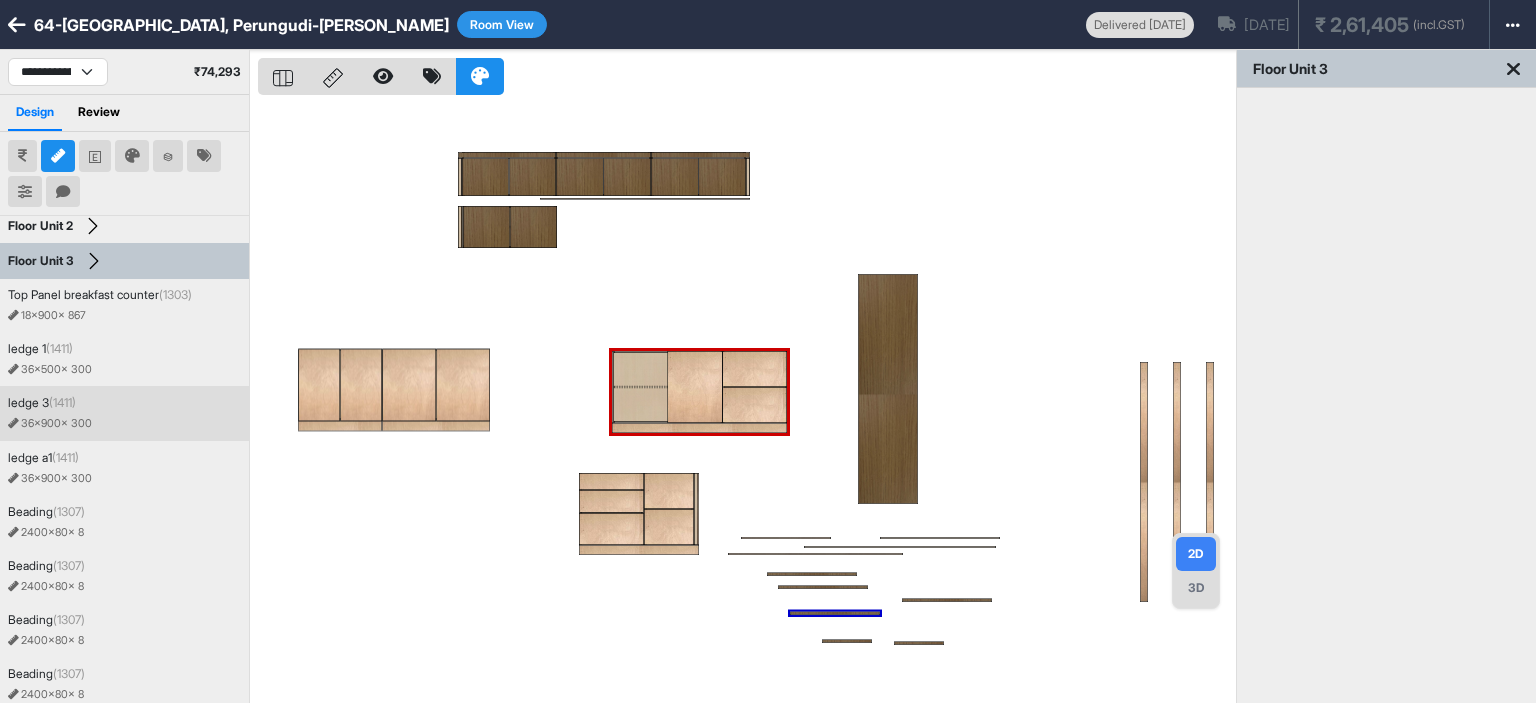 scroll, scrollTop: 300, scrollLeft: 0, axis: vertical 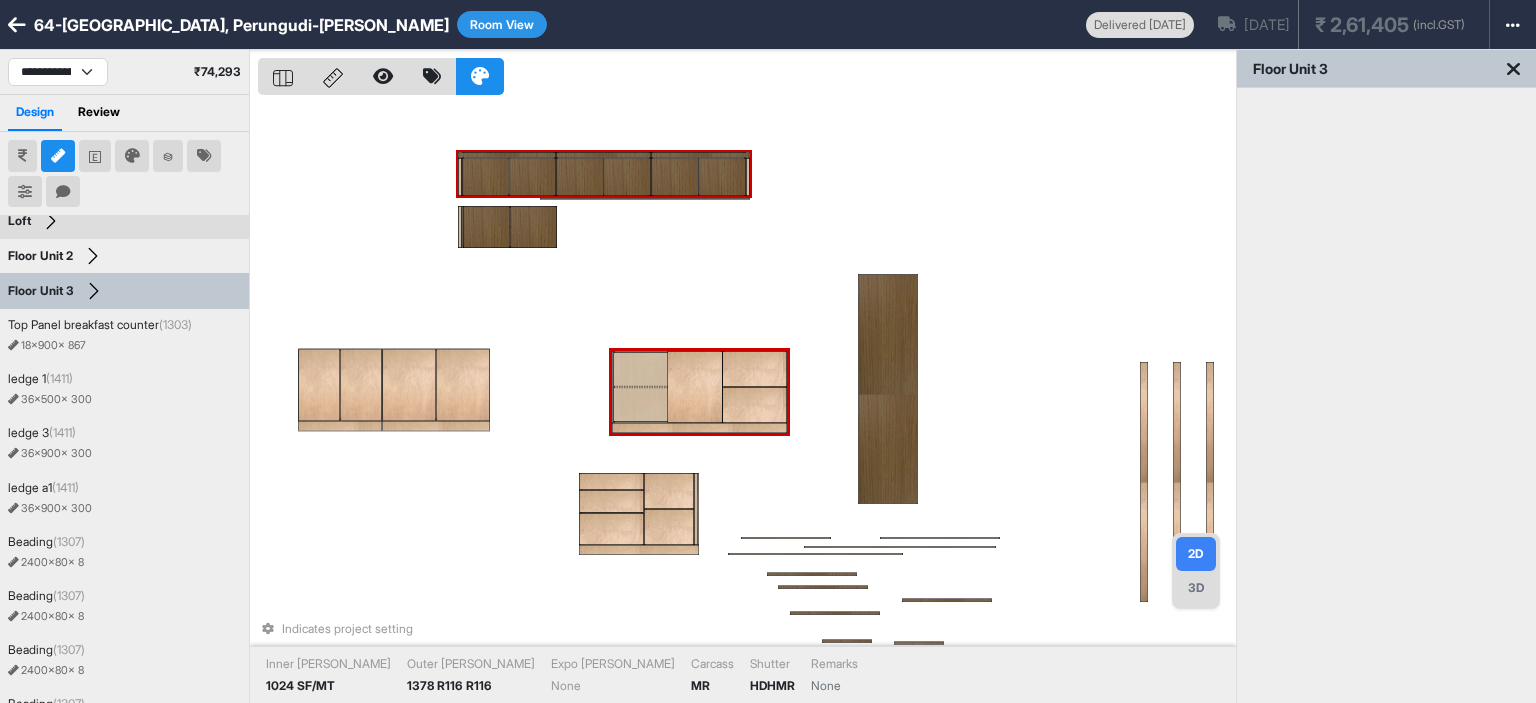 click on "Room View" at bounding box center [502, 24] 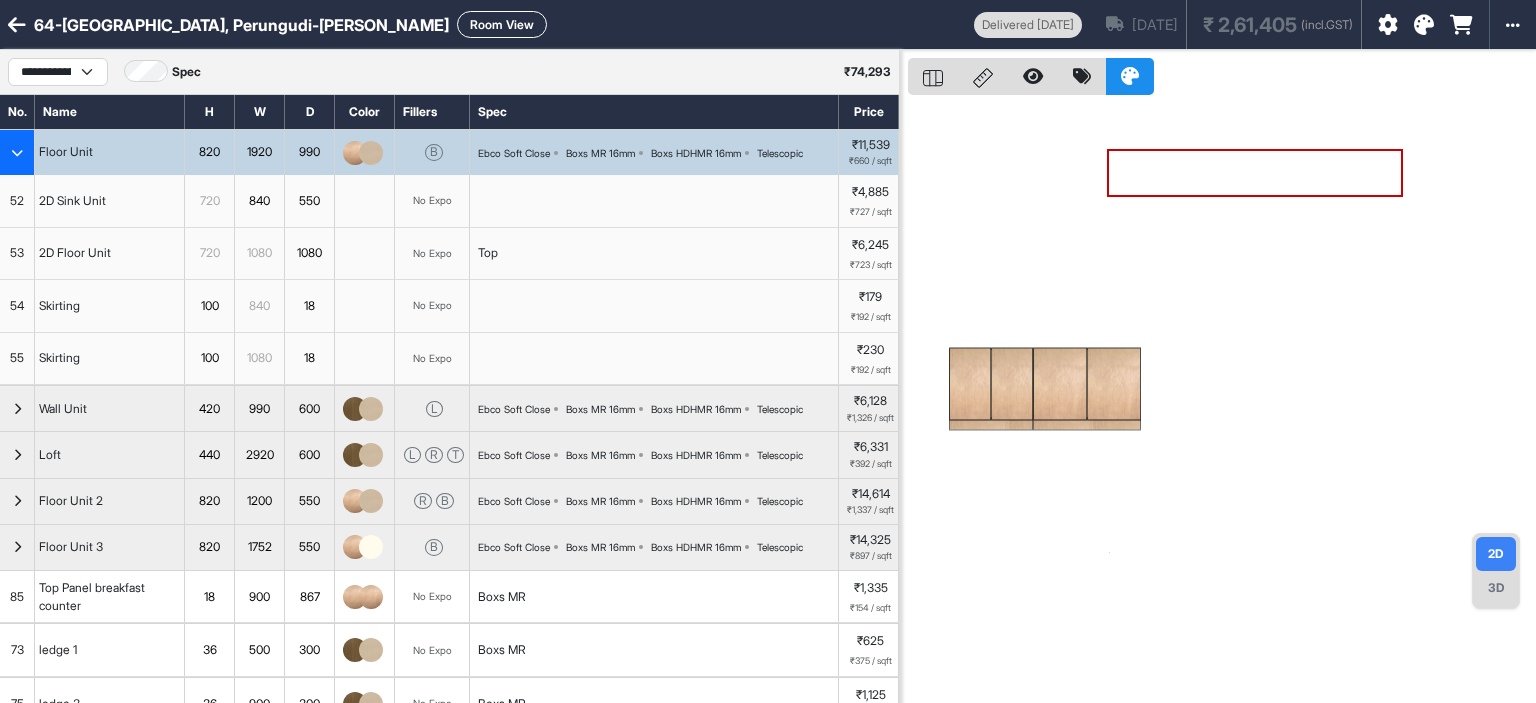 click at bounding box center (17, 152) 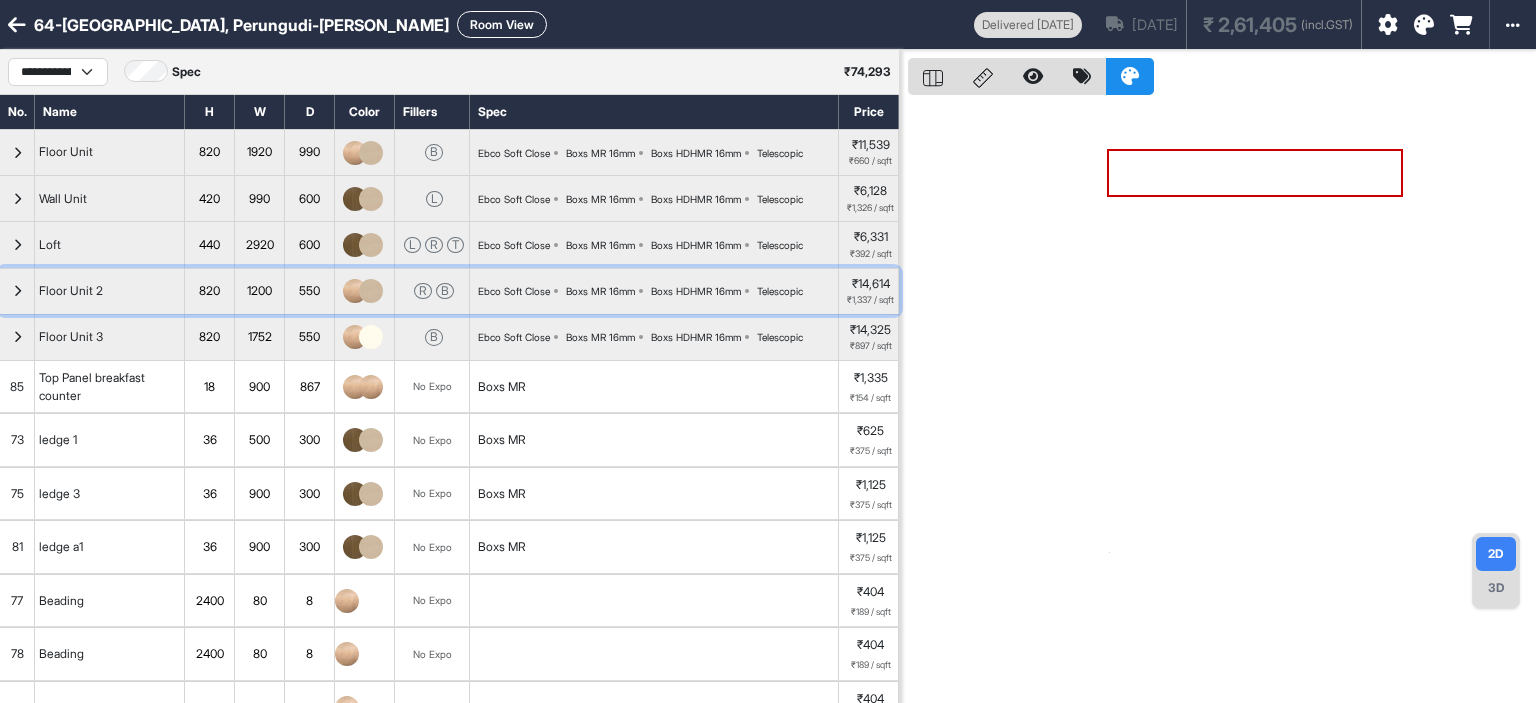 click on "Floor Unit 2" at bounding box center (71, 291) 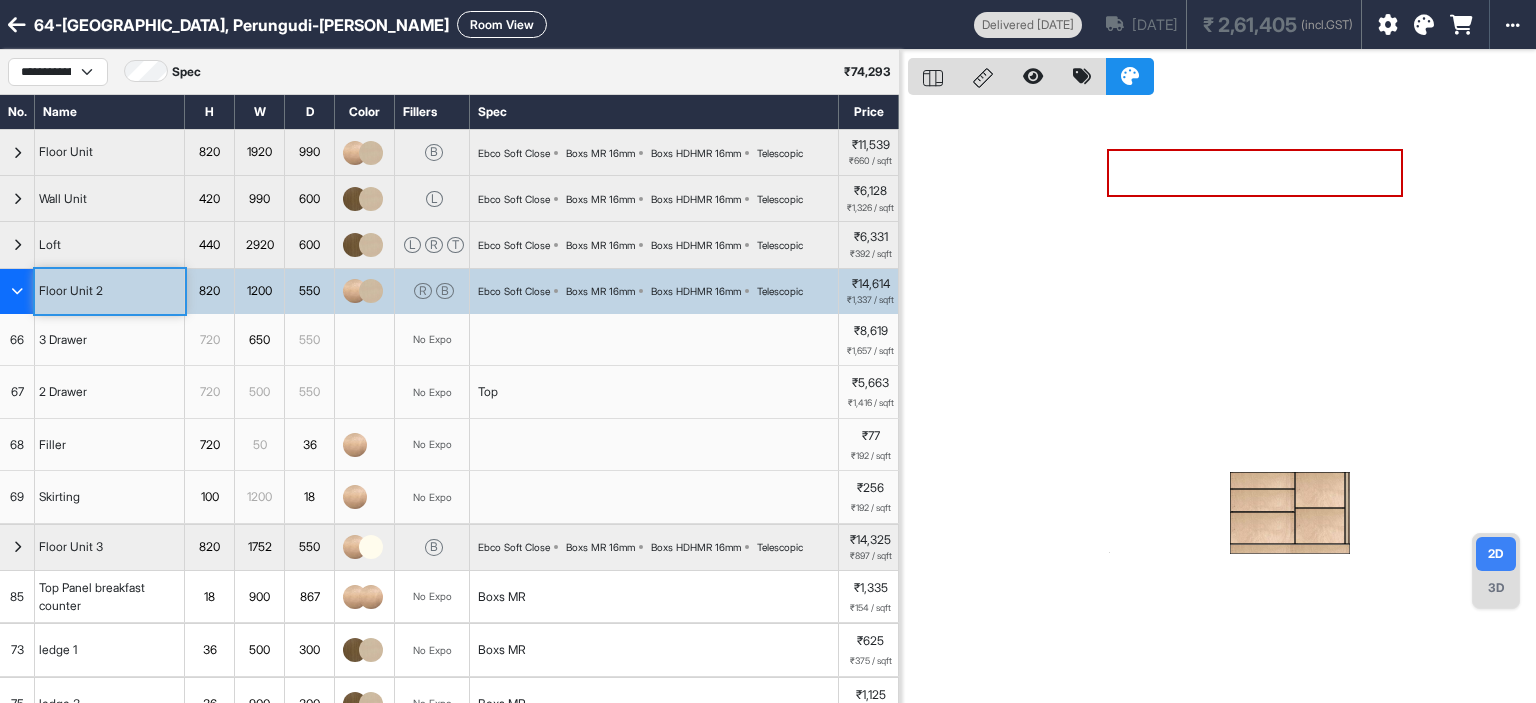click at bounding box center (17, 291) 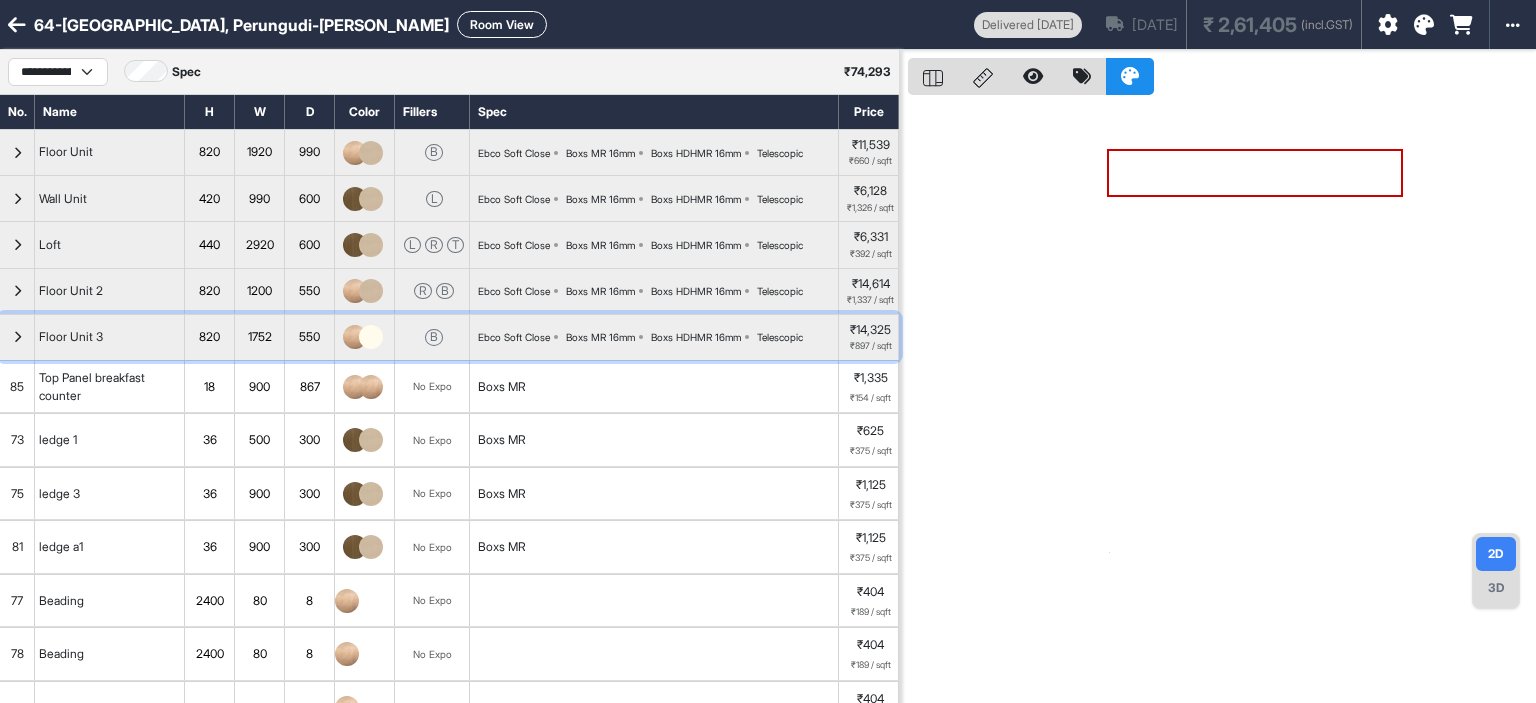 click on "Floor Unit 3" at bounding box center [71, 337] 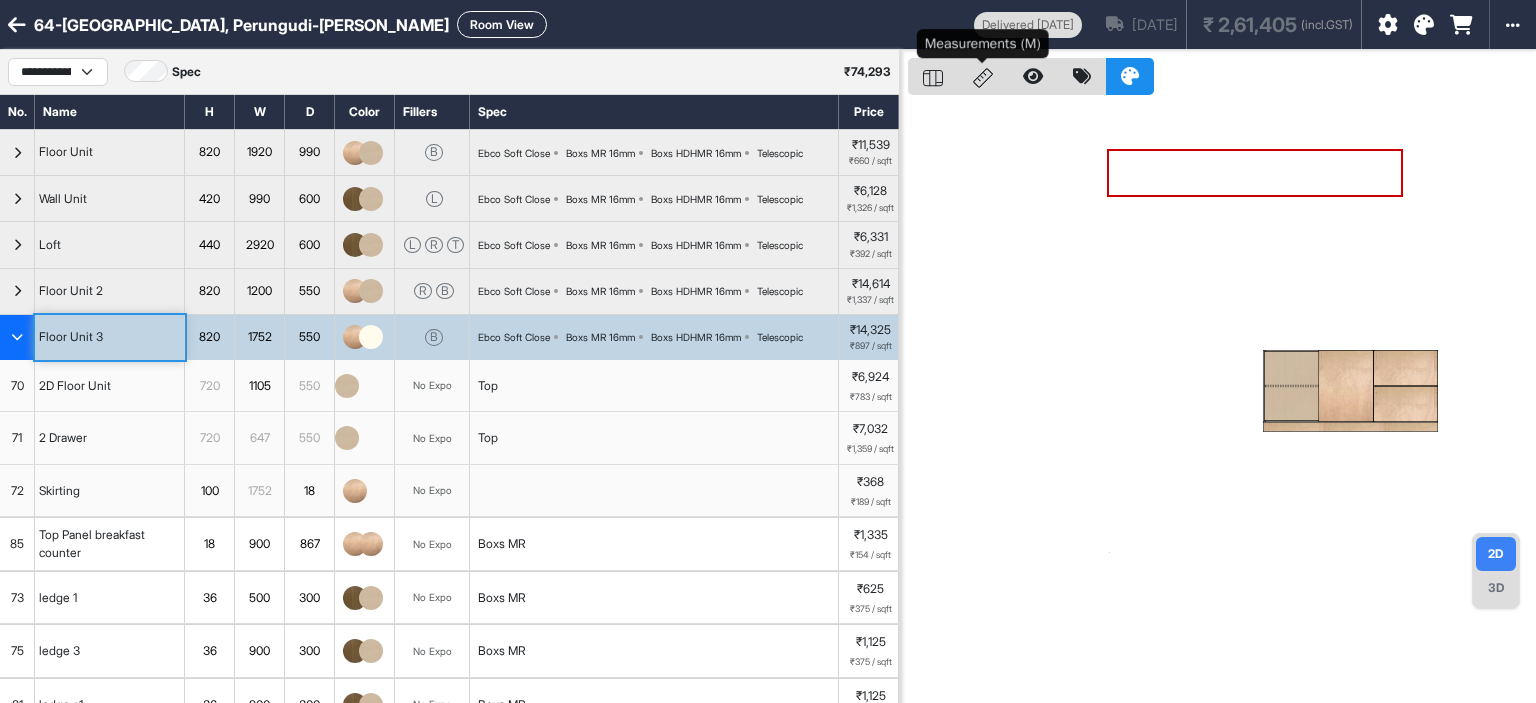 click 